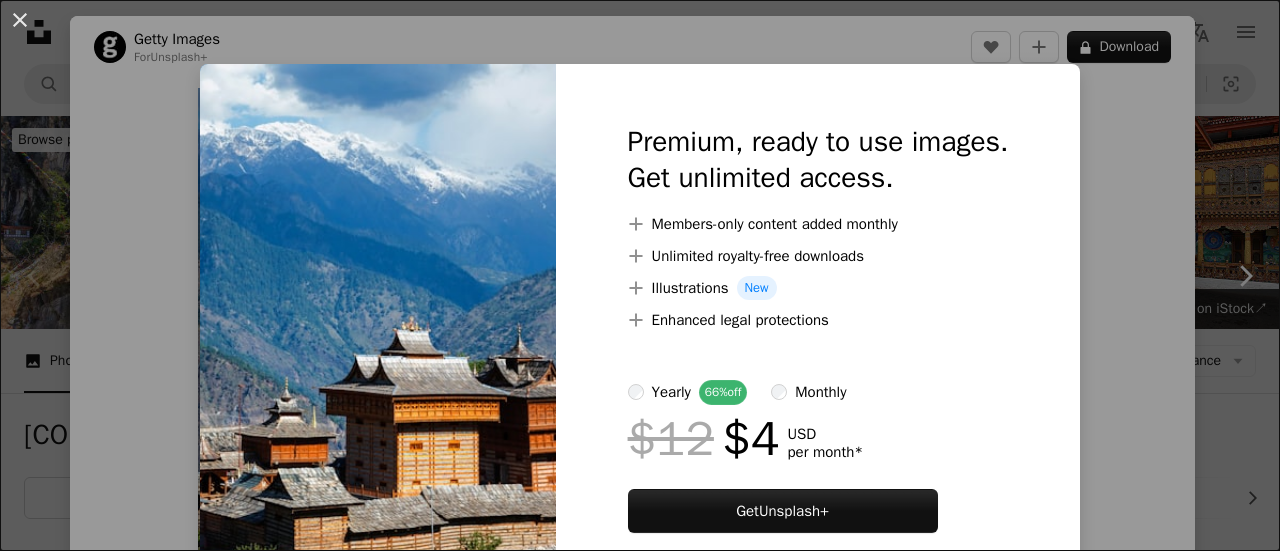 scroll, scrollTop: 505, scrollLeft: 0, axis: vertical 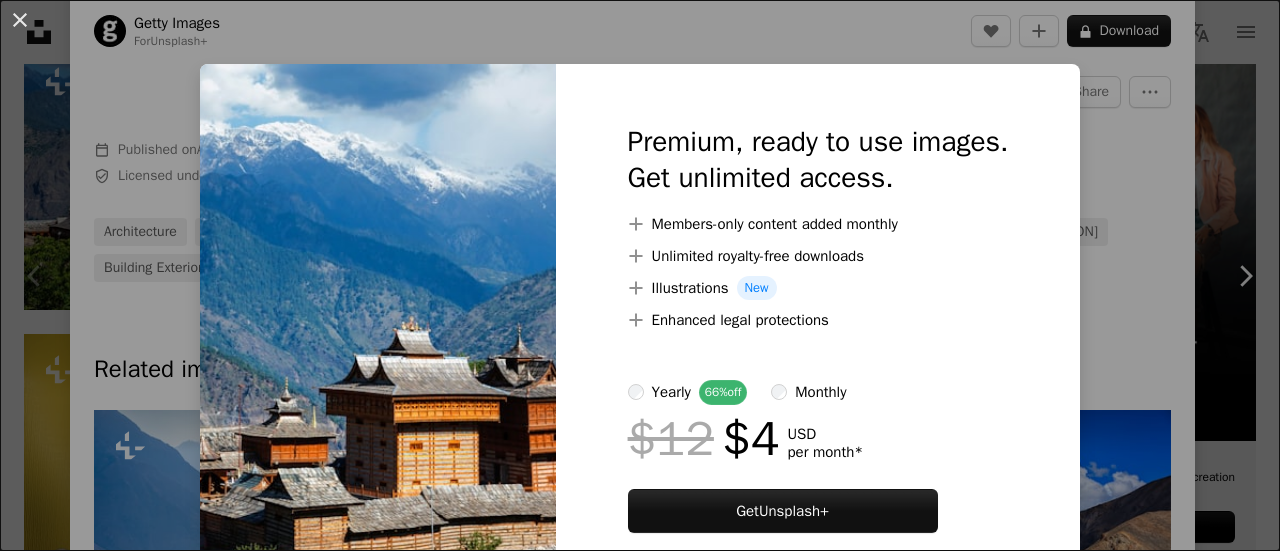 click on "An X shape Premium, ready to use images. Get unlimited access. A plus sign Members-only content added monthly A plus sign Unlimited royalty-free downloads A plus sign Illustrations  New A plus sign Enhanced legal protections yearly 66%  off monthly $12   $4 USD per month * Get  Unsplash+ * When paid annually, billed upfront  $48 Taxes where applicable. Renews automatically. Cancel anytime." at bounding box center [640, 275] 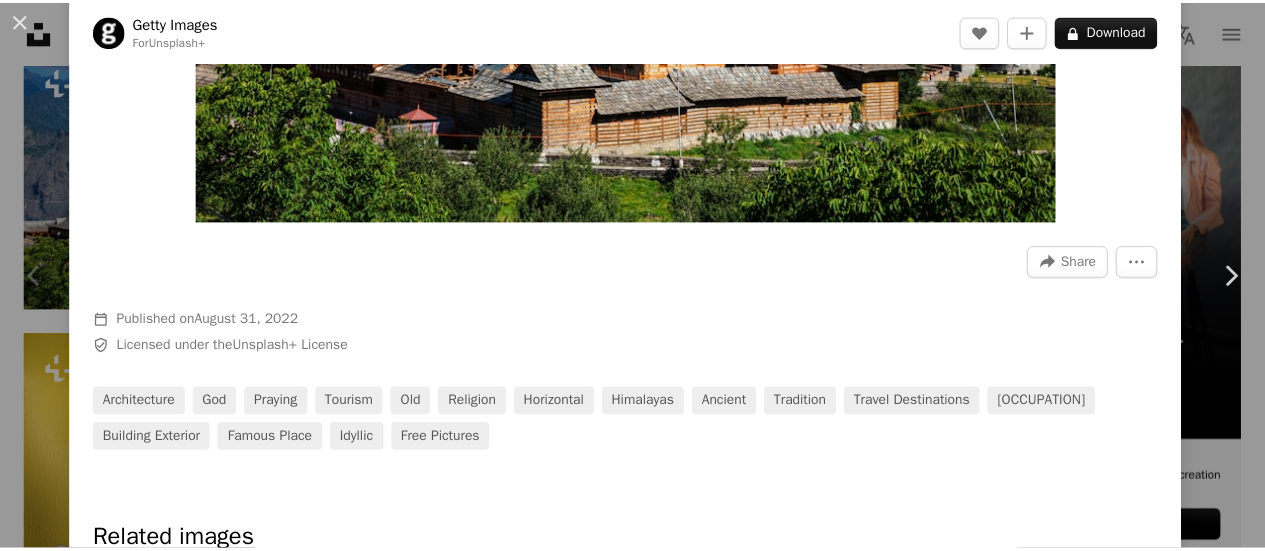 scroll, scrollTop: 433, scrollLeft: 0, axis: vertical 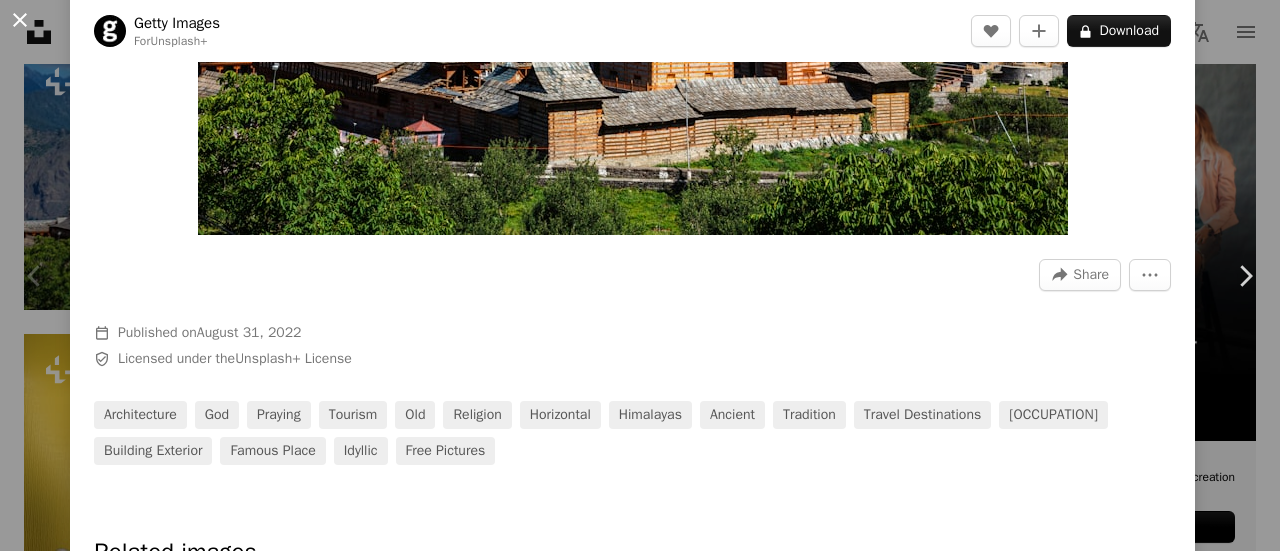 click on "An X shape" at bounding box center [20, 20] 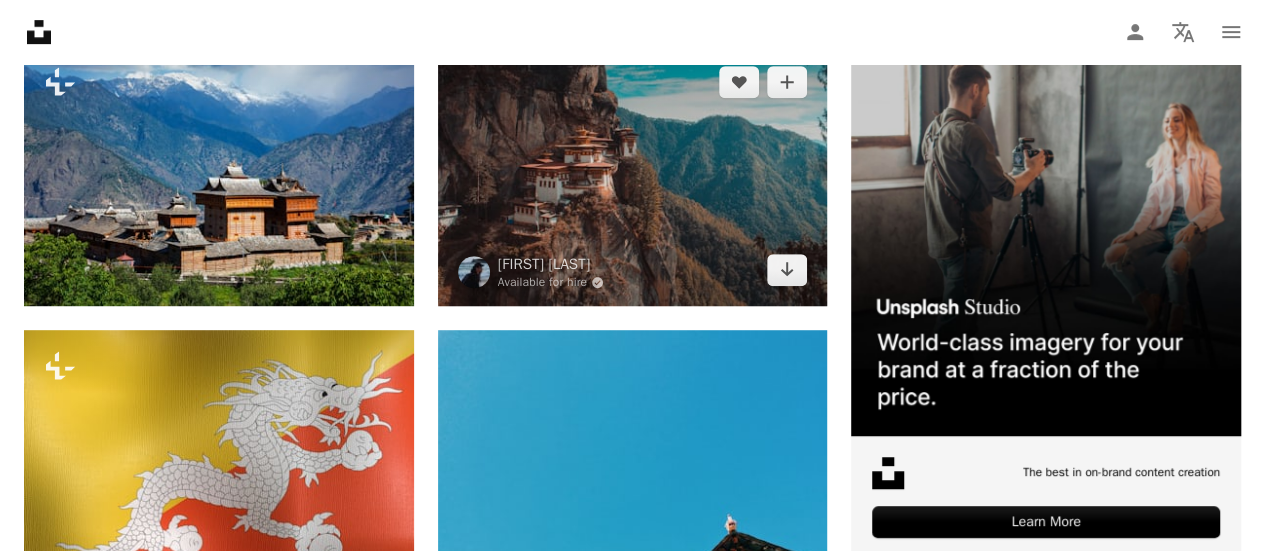 click at bounding box center [633, 176] 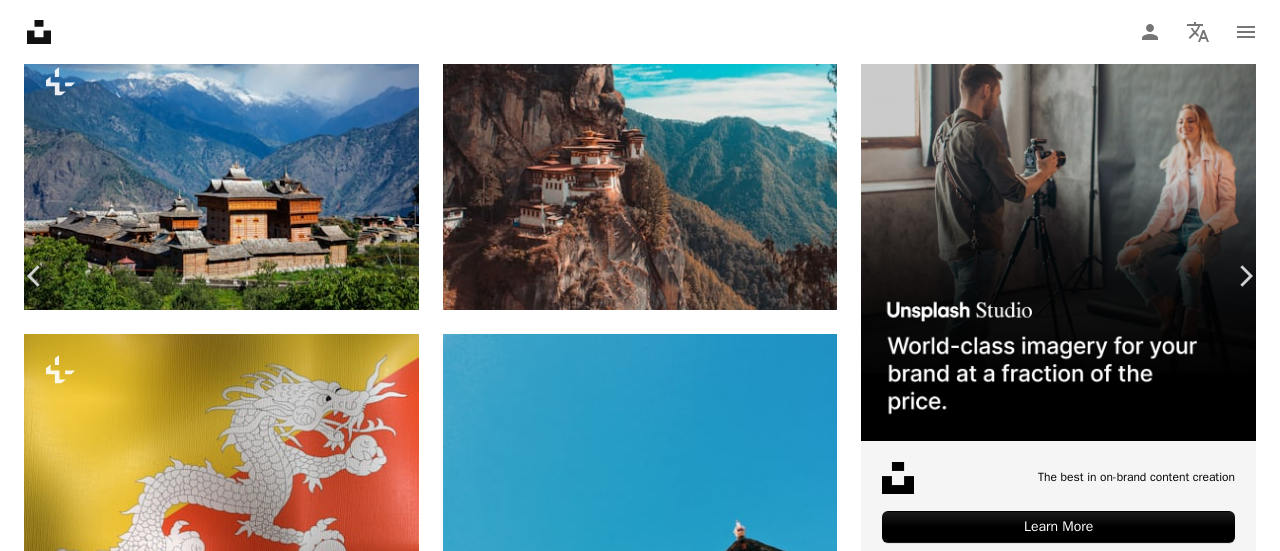 click on "Chevron down" 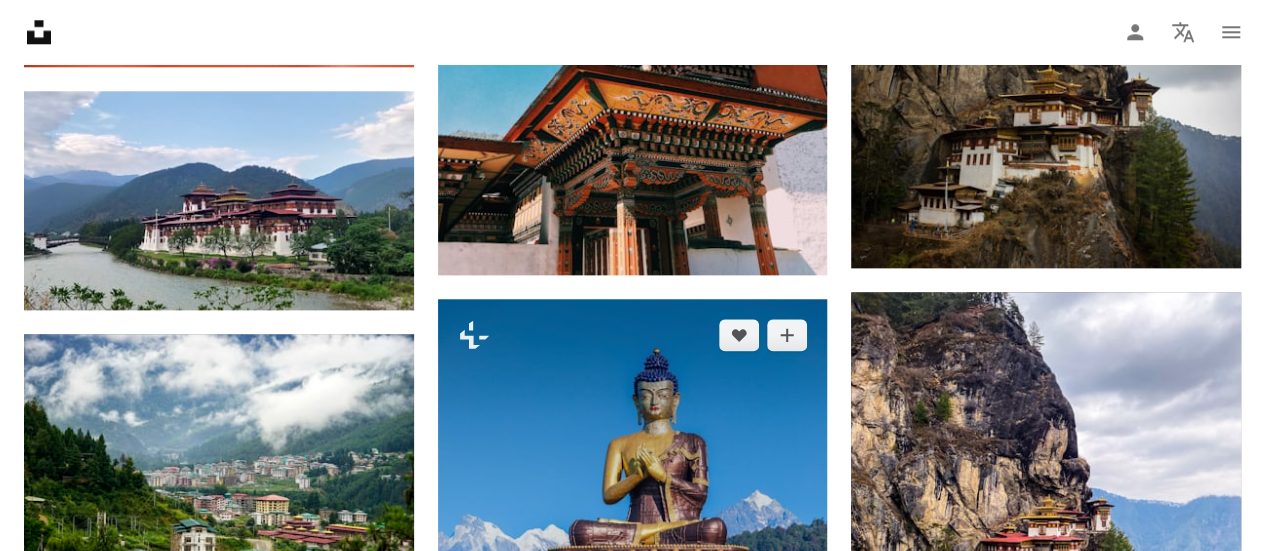 scroll, scrollTop: 1079, scrollLeft: 0, axis: vertical 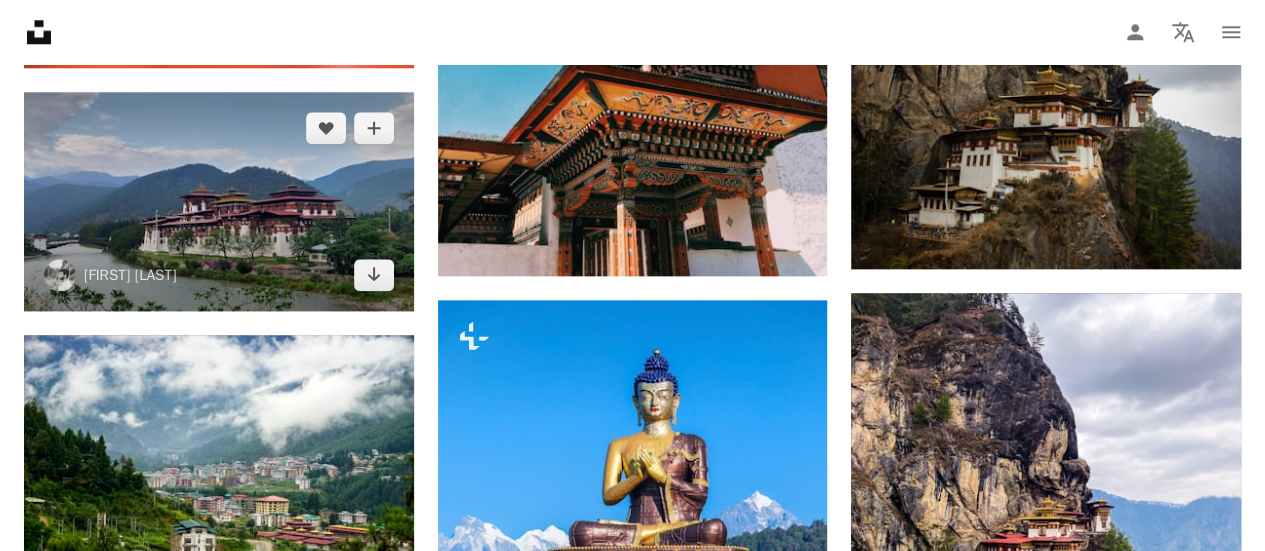 click at bounding box center (219, 201) 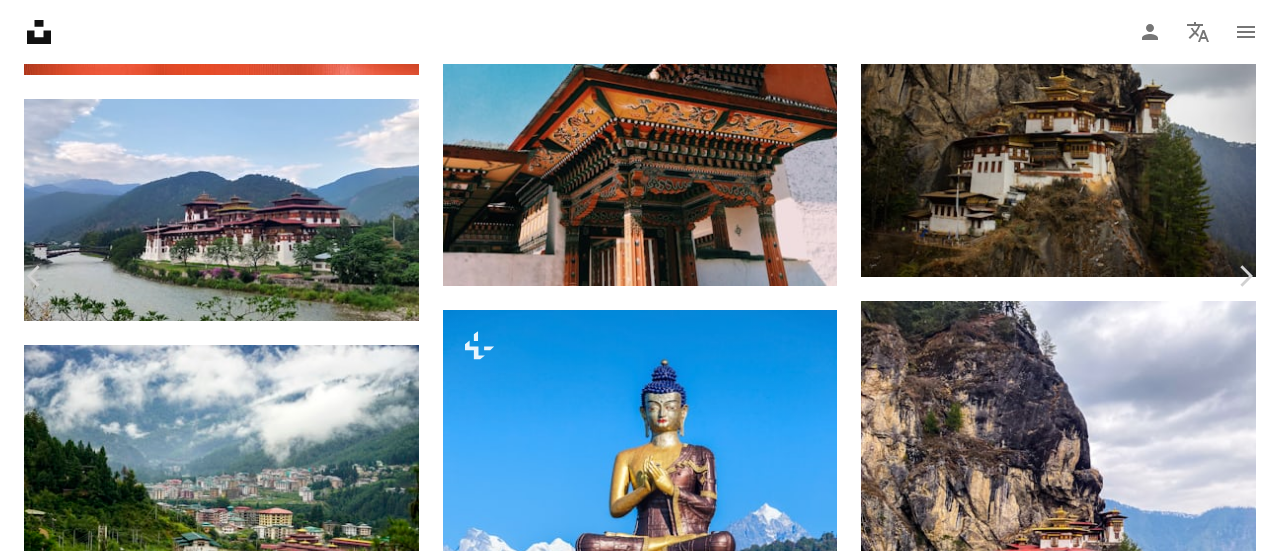 click on "Chevron down" 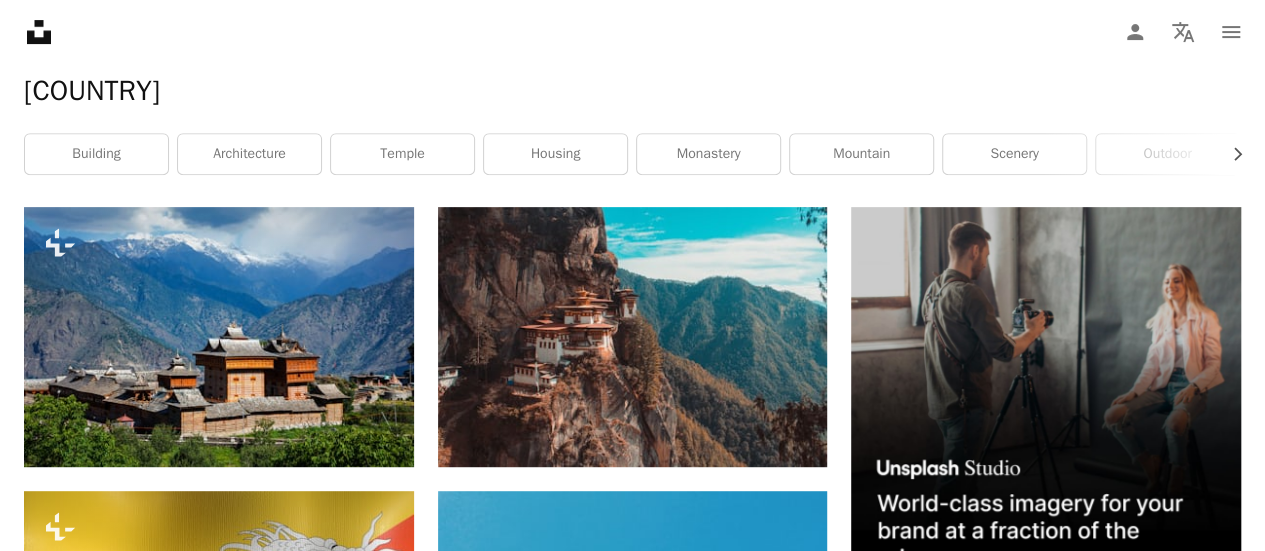 scroll, scrollTop: 345, scrollLeft: 0, axis: vertical 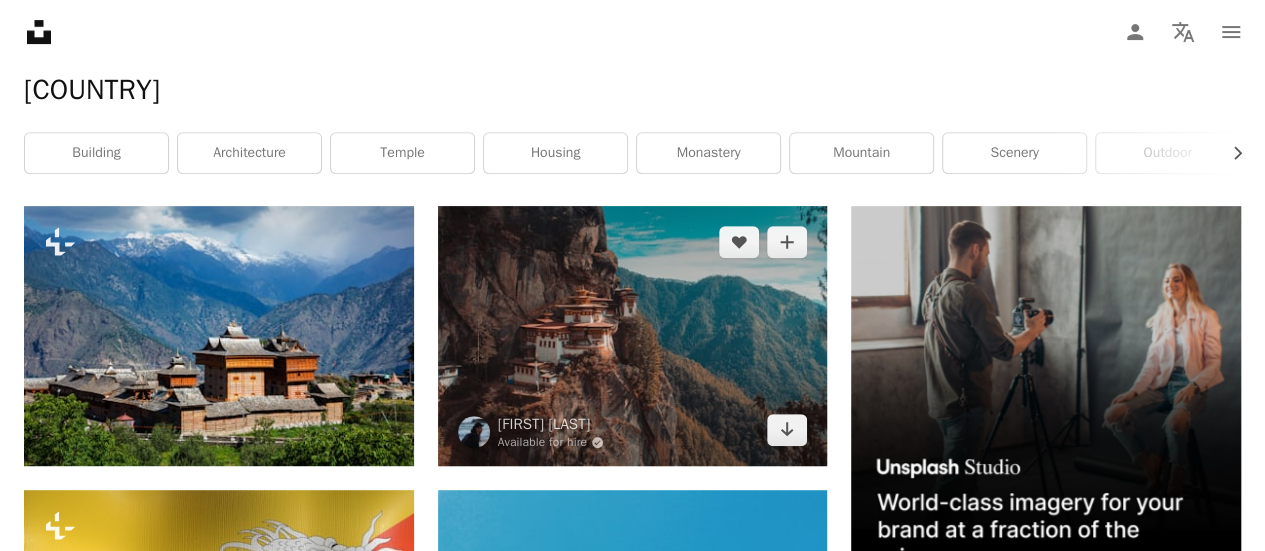 click at bounding box center [633, 336] 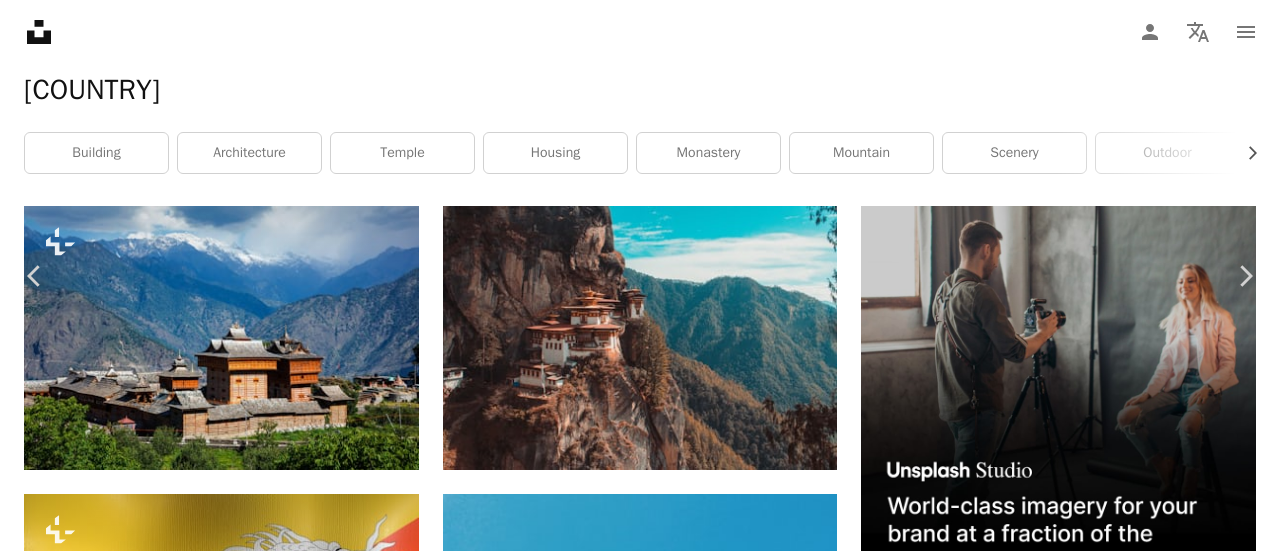 click 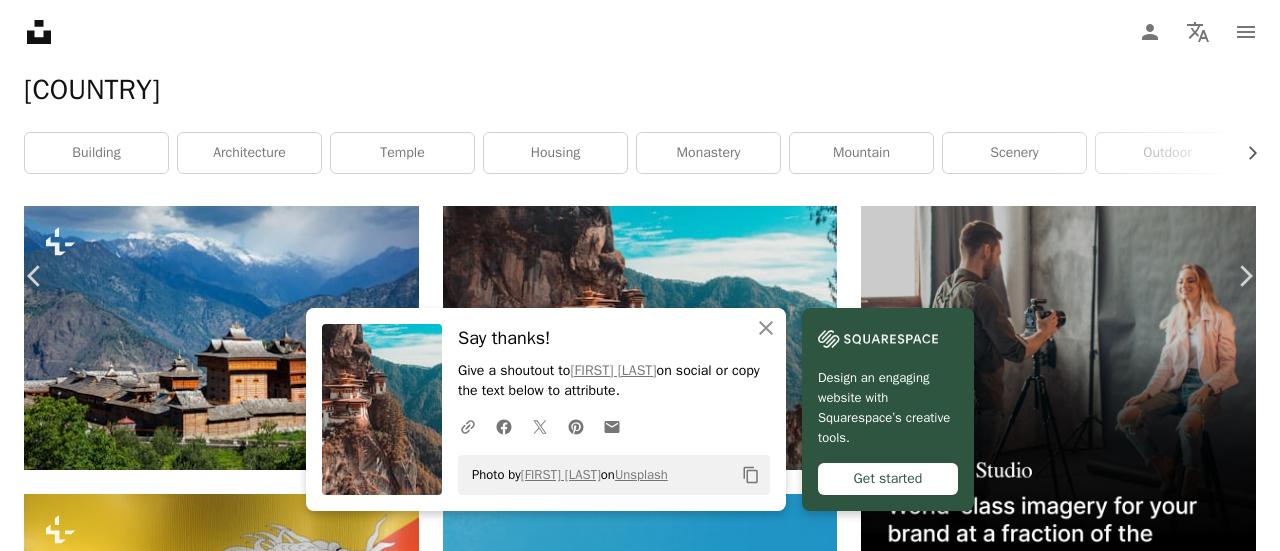 click on "An X shape" at bounding box center [20, 20] 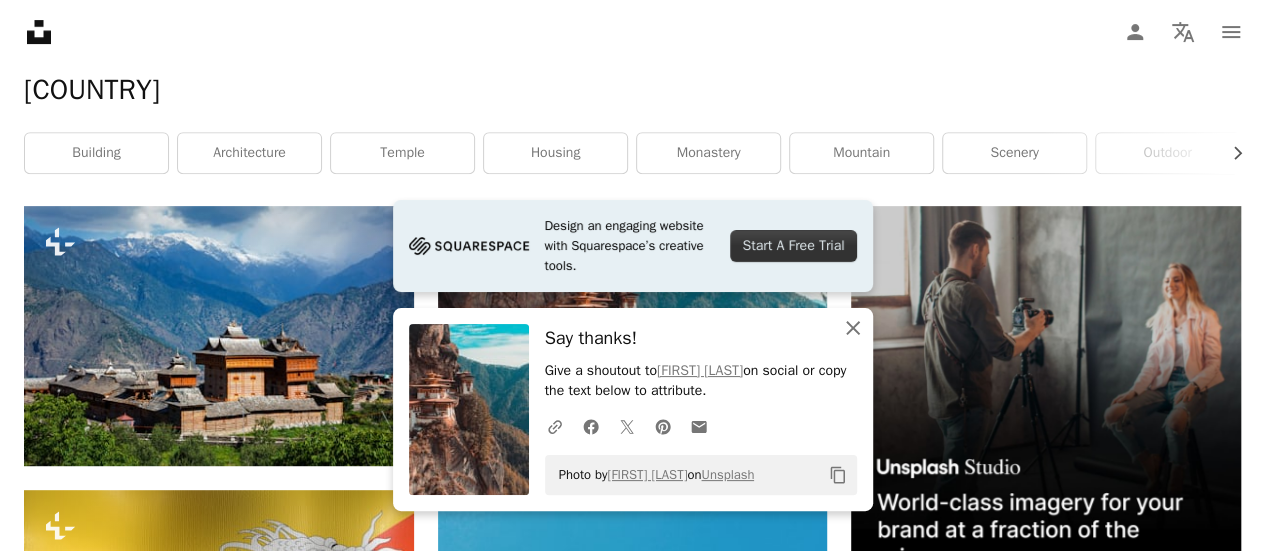 click on "An X shape" 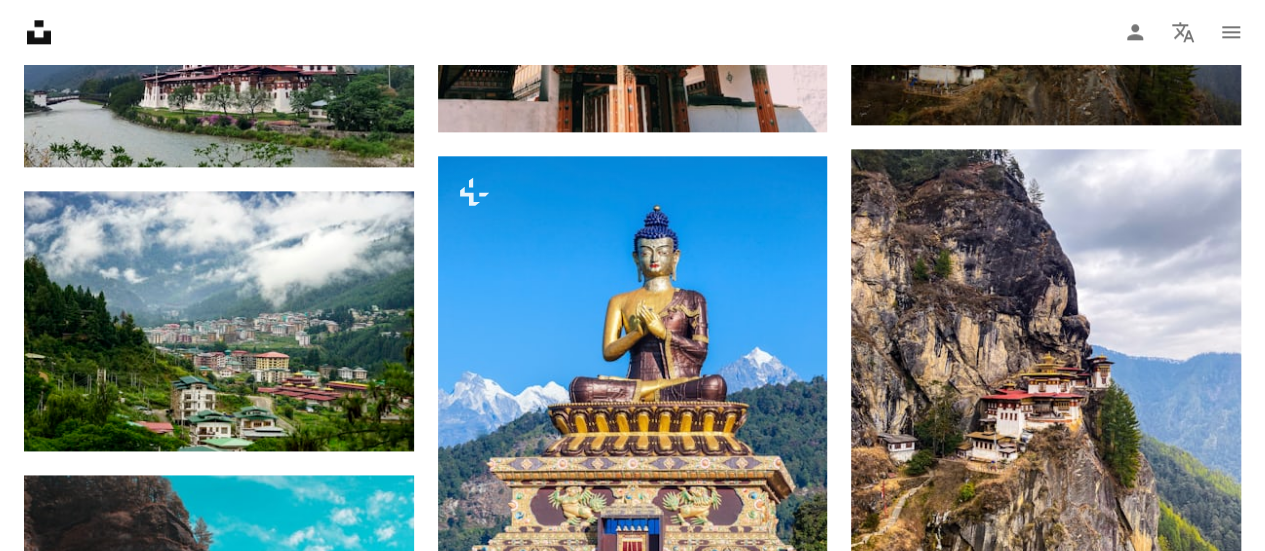 scroll, scrollTop: 1228, scrollLeft: 0, axis: vertical 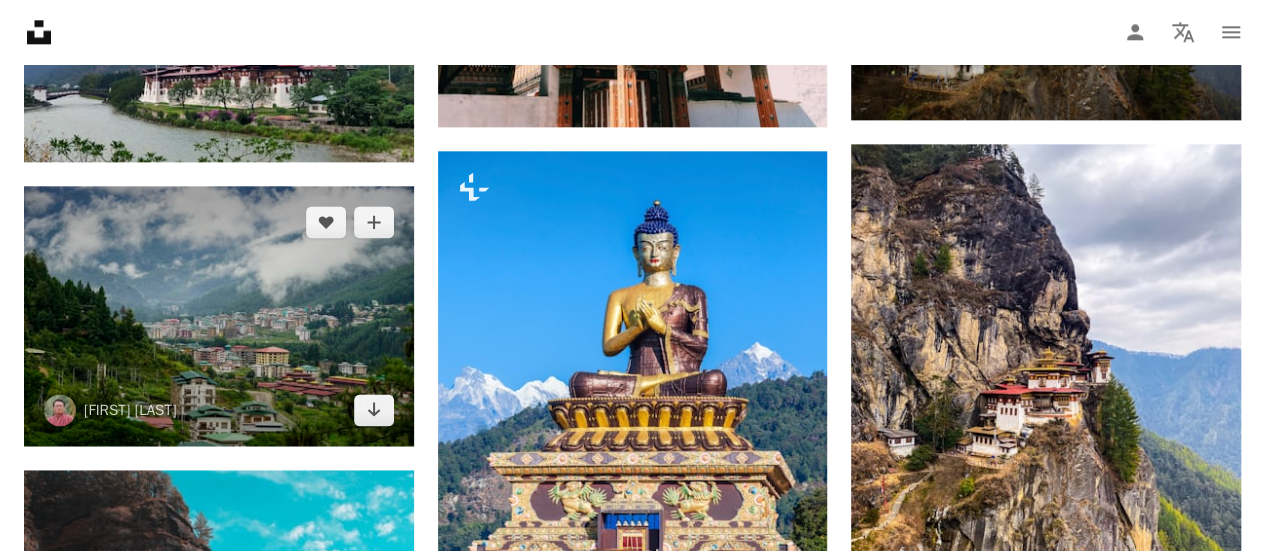 click at bounding box center (219, 316) 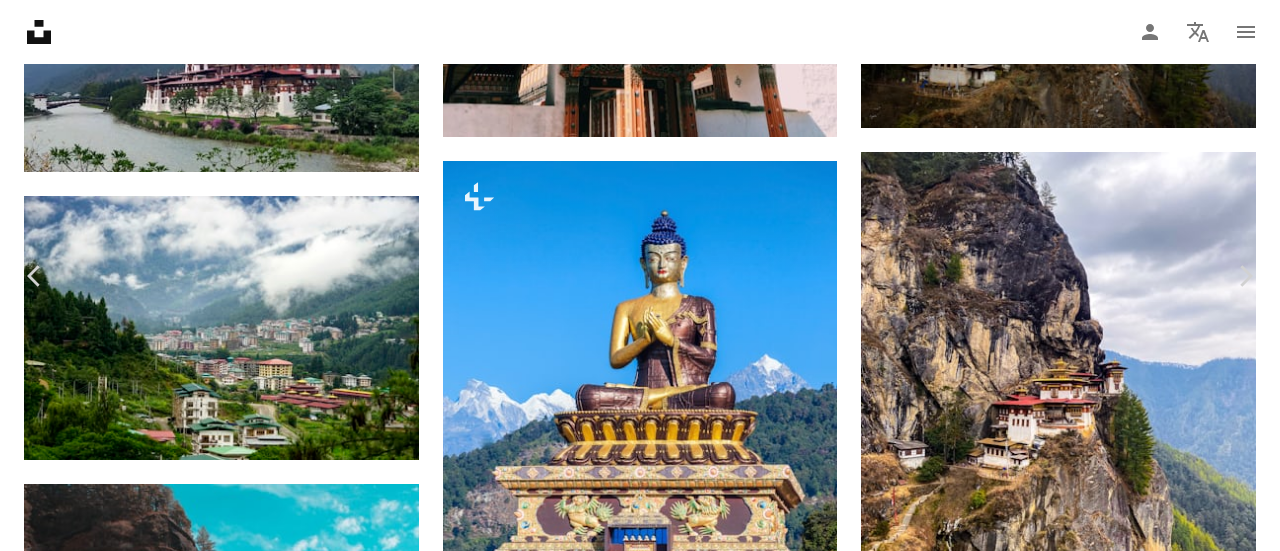 click on "Download free" at bounding box center (1081, 3319) 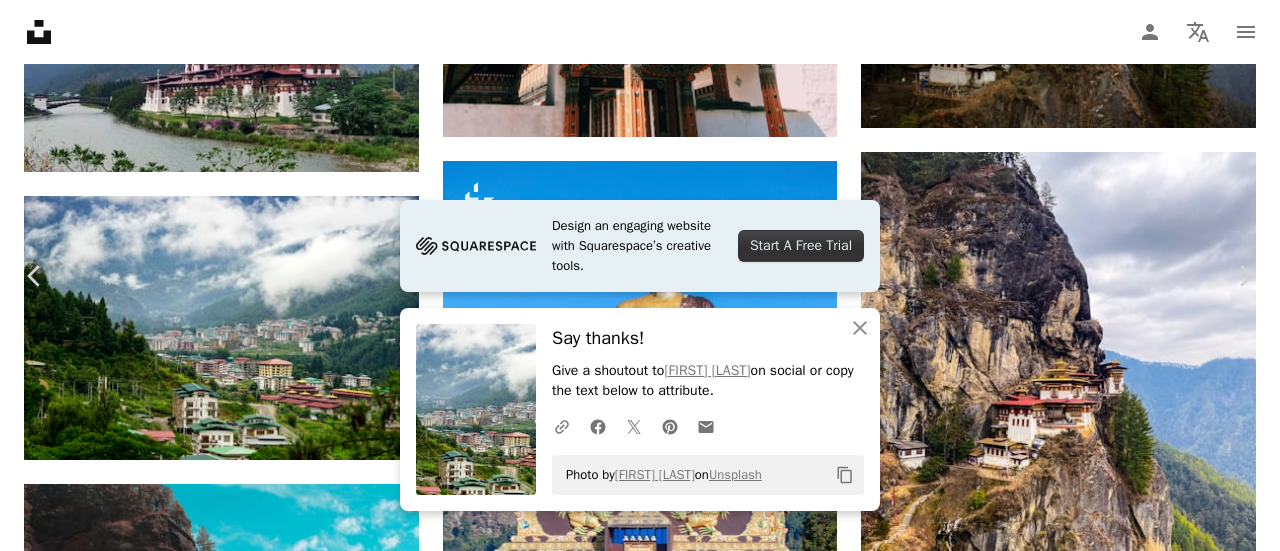 click on "An X shape Chevron left Chevron right Design an engaging website with Squarespace’s creative tools. Start A Free Trial An X shape Close Say thanks! Give a shoutout to [FIRST] [LAST] on social or copy the text below to attribute. A URL sharing icon (chains) Facebook icon X (formerly Twitter) icon Pinterest icon An envelope Photo by [FIRST] [LAST] on Unsplash
Copy content [FIRST] [LAST] [USERNAME] A heart A plus sign Download free Chevron down Zoom in Views 372,701 Downloads 3,382 A forward-right arrow Share Info icon Info More Actions A map marker [CITY], [COUNTRY] Calendar outlined Published on [DATE] Camera SONY, ILCE-7 Safety Free to use under the Unsplash License city road green white clouds thimphu building plant cloud grey scenery urban weather outdoors town countryside housing mountain range neighborhood bhutan panoramic Public domain images Browse premium related images on iStock | Save 20% with code UNSPLASH20 View more on iStock ↗ Related images A heart A plus sign A heart" at bounding box center (640, 3547) 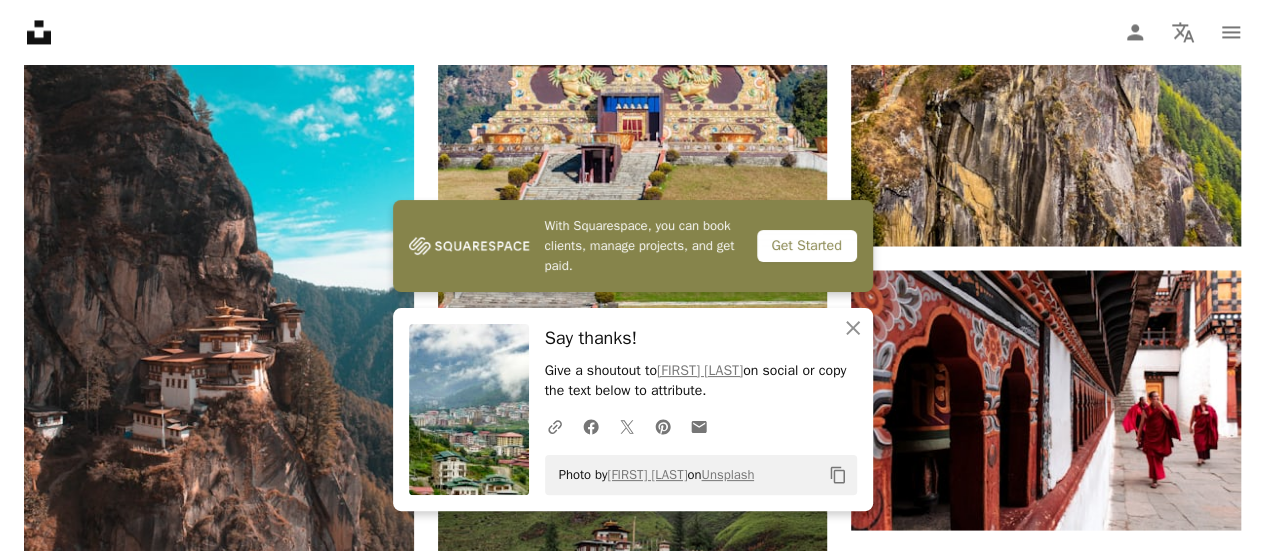 scroll, scrollTop: 1648, scrollLeft: 0, axis: vertical 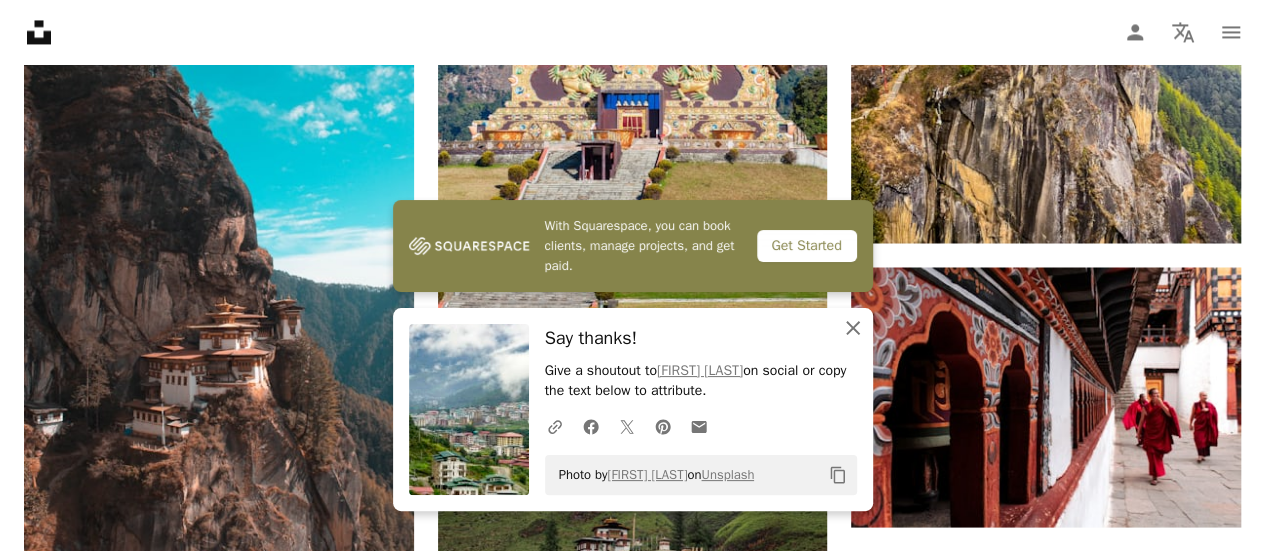 click on "An X shape" 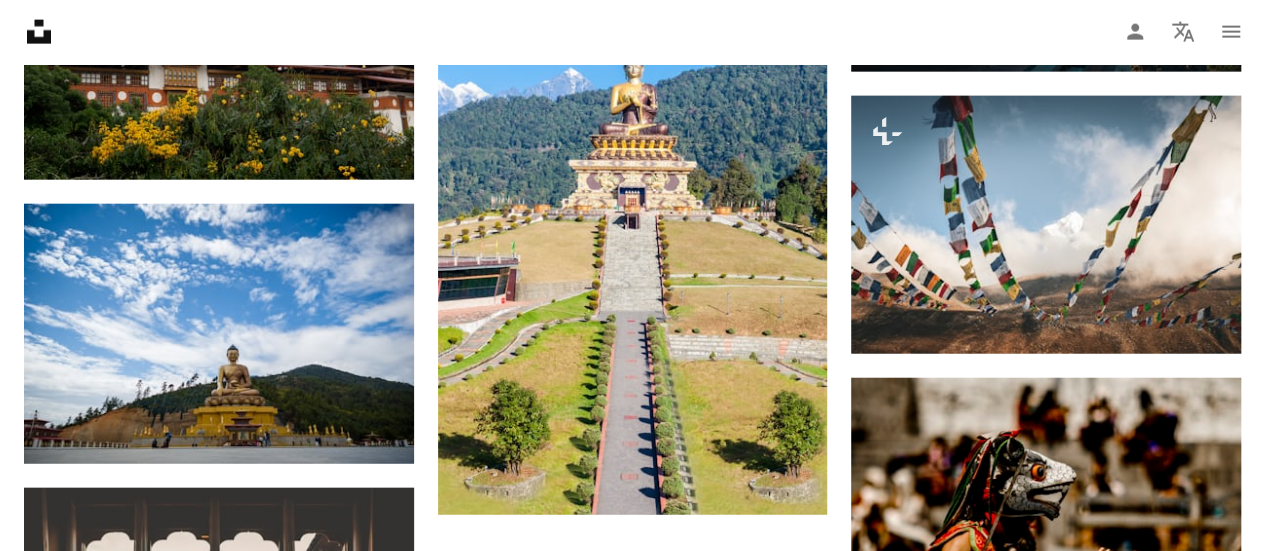 scroll, scrollTop: 2382, scrollLeft: 0, axis: vertical 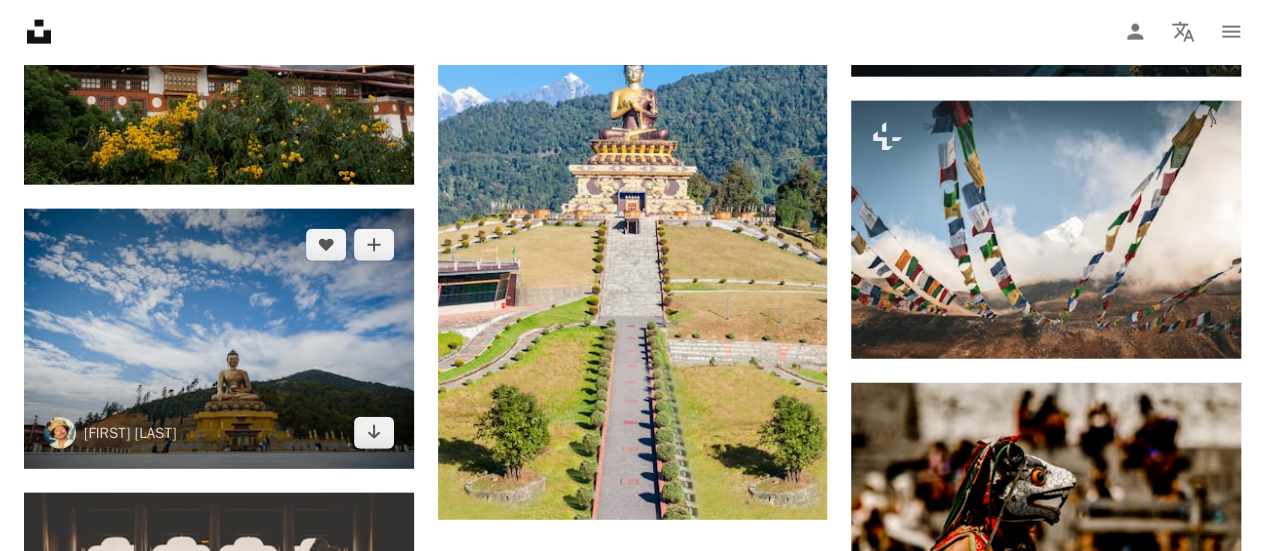 click at bounding box center [219, 339] 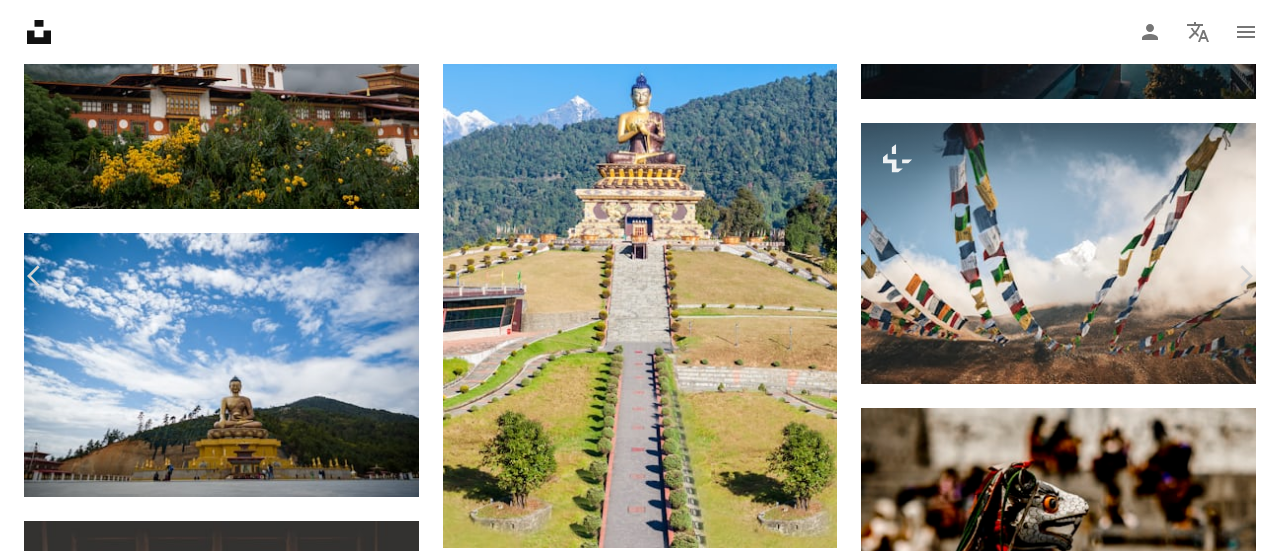 click on "Download free" at bounding box center (1081, 2165) 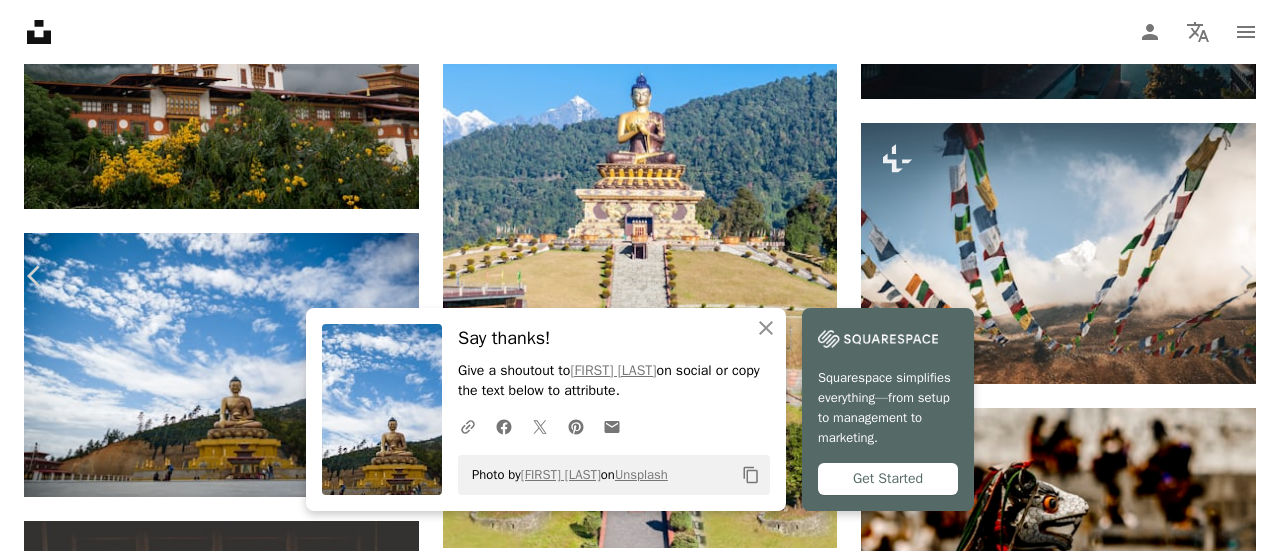 click on "An X shape" at bounding box center [20, 20] 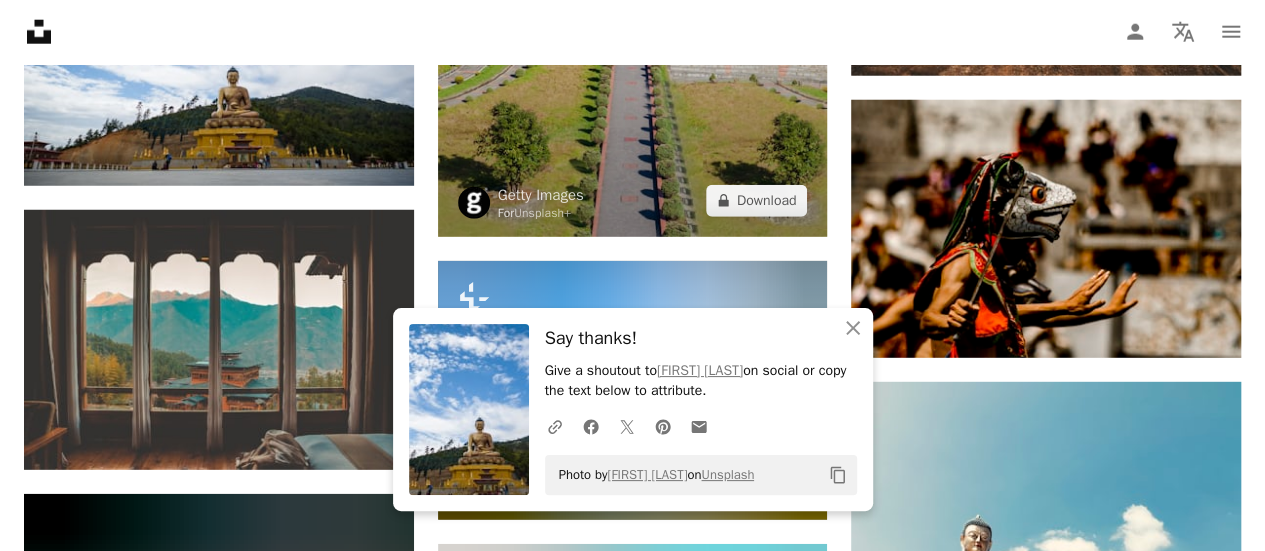 scroll, scrollTop: 2670, scrollLeft: 0, axis: vertical 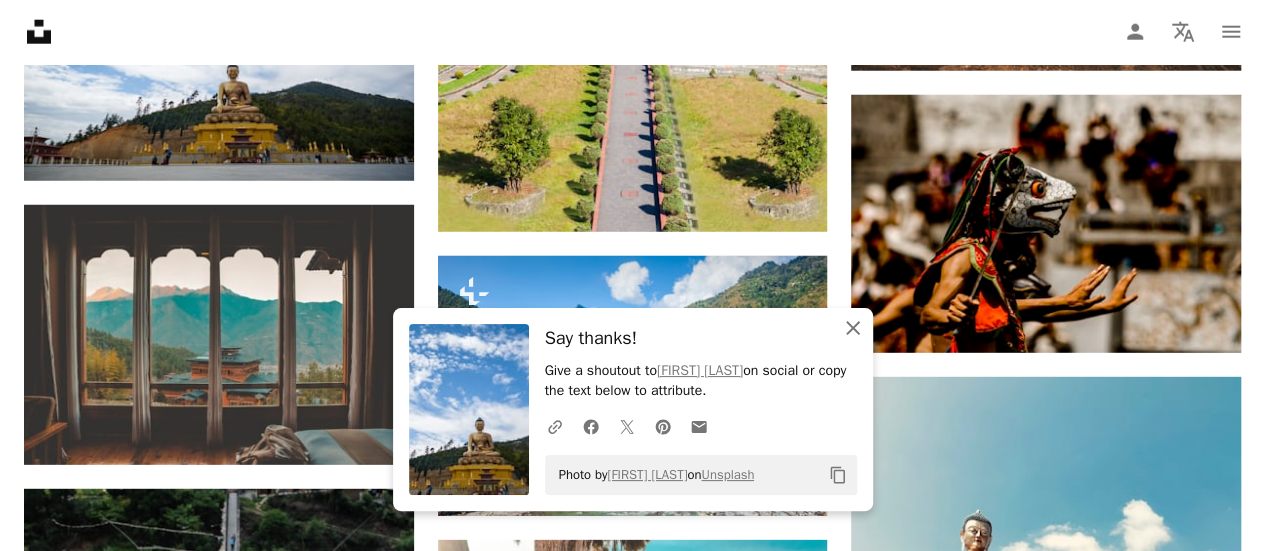 click on "An X shape" 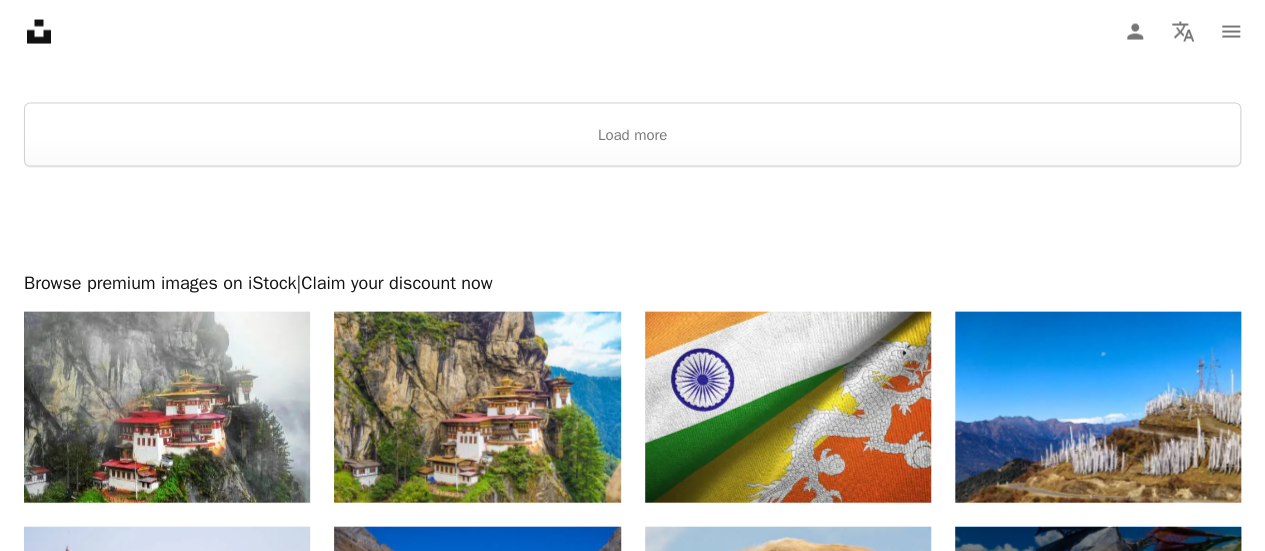 scroll, scrollTop: 5885, scrollLeft: 0, axis: vertical 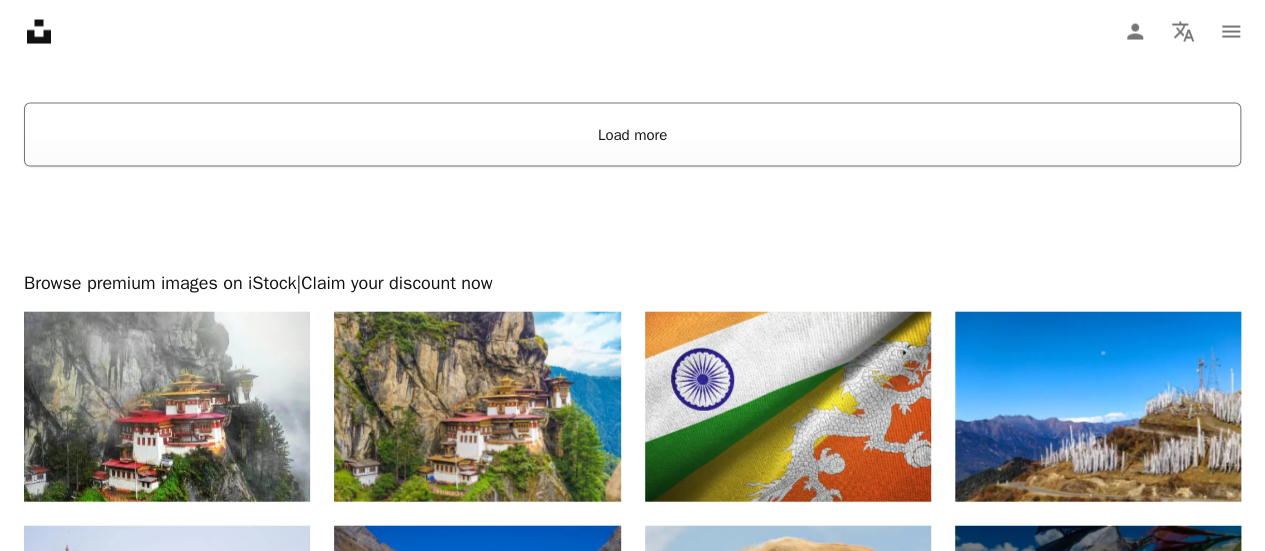 click on "Load more" at bounding box center (632, 135) 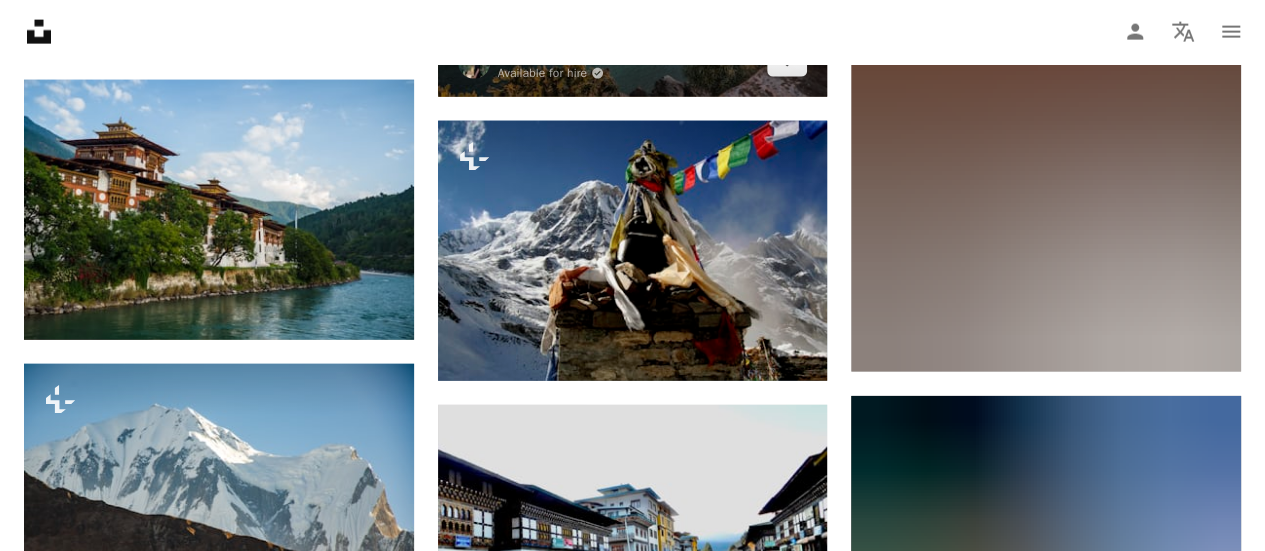 scroll, scrollTop: 6167, scrollLeft: 0, axis: vertical 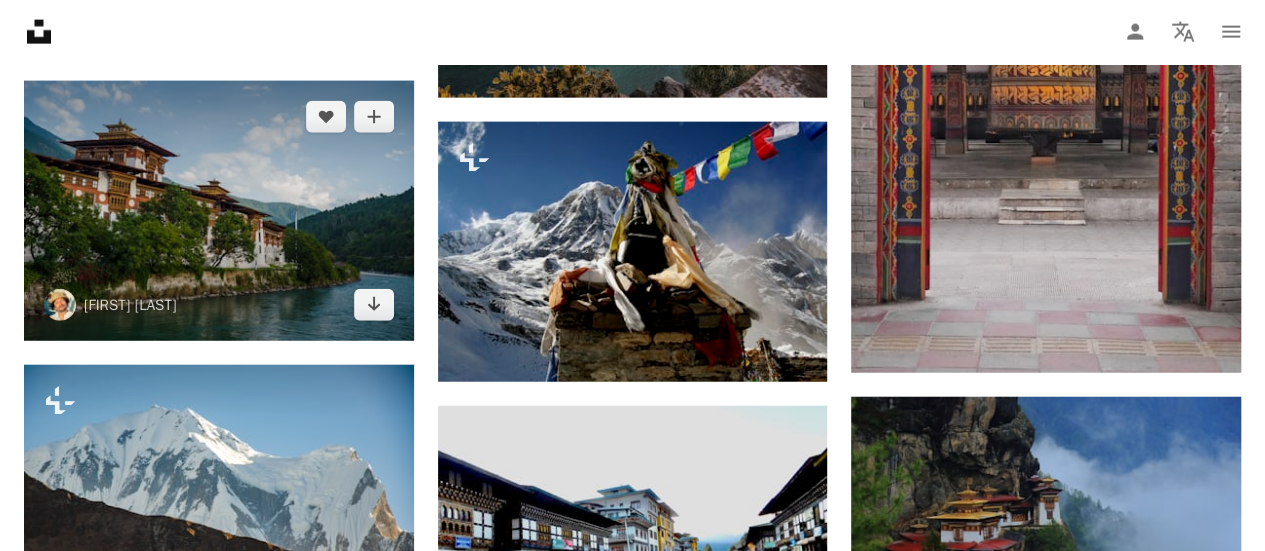 click at bounding box center (219, 211) 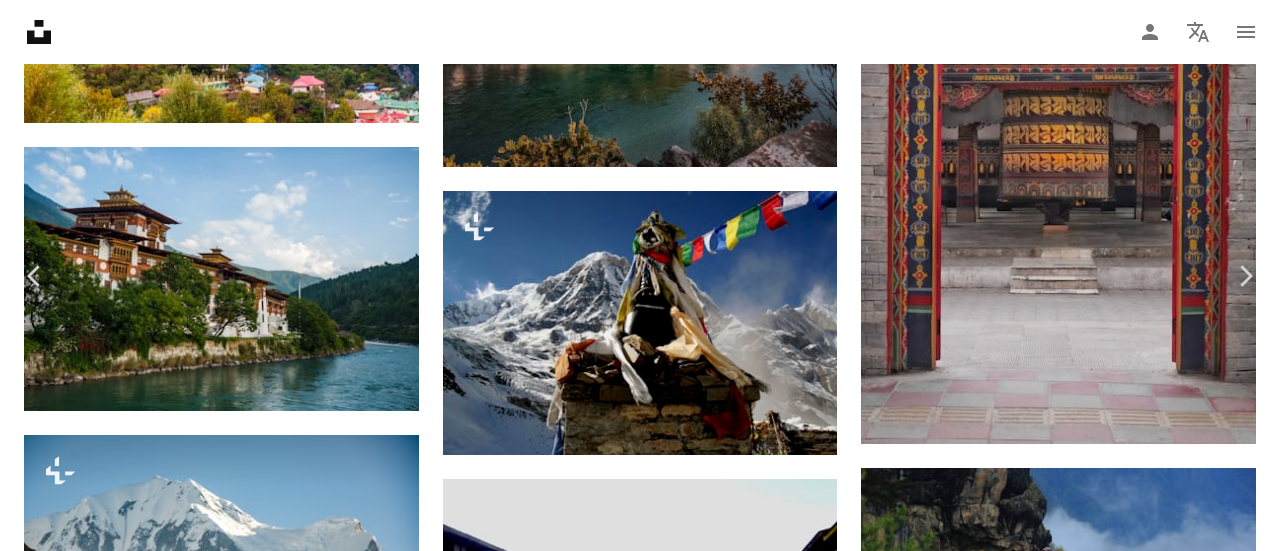 click on "[FIRST] [LAST] [USERNAME] A heart A plus sign Download free Chevron down" at bounding box center (632, 3216) 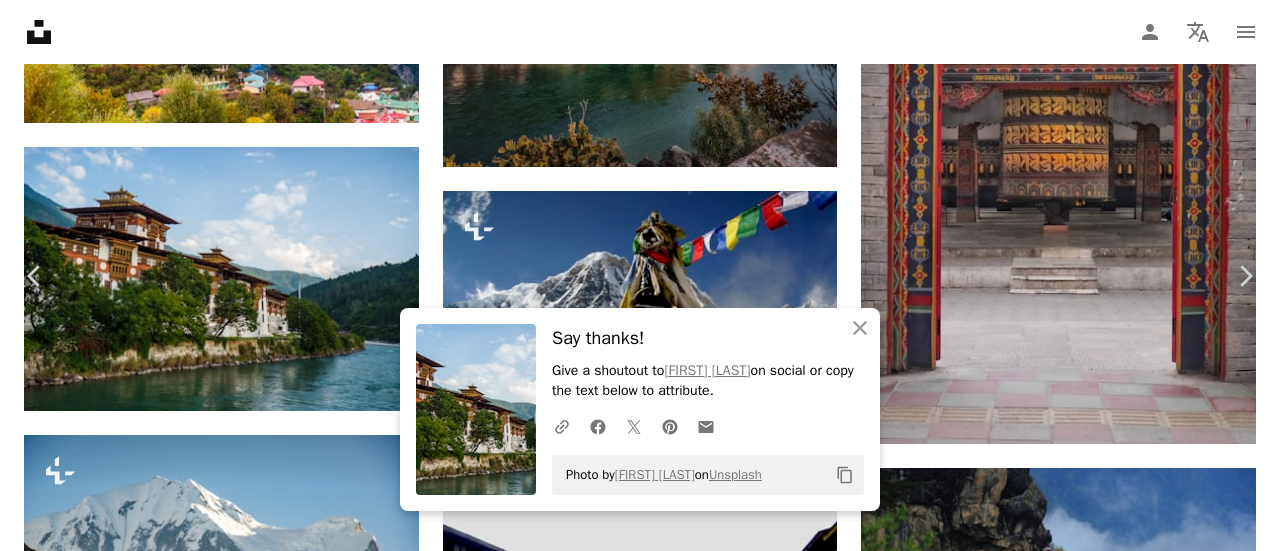 click on "An X shape" at bounding box center (20, 20) 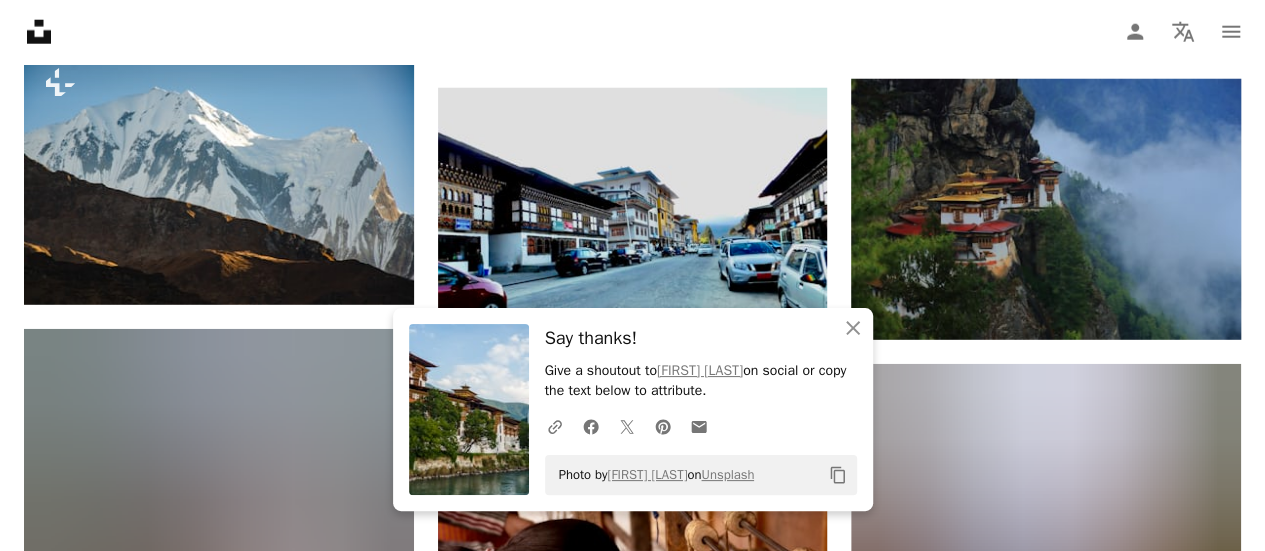 scroll, scrollTop: 6487, scrollLeft: 0, axis: vertical 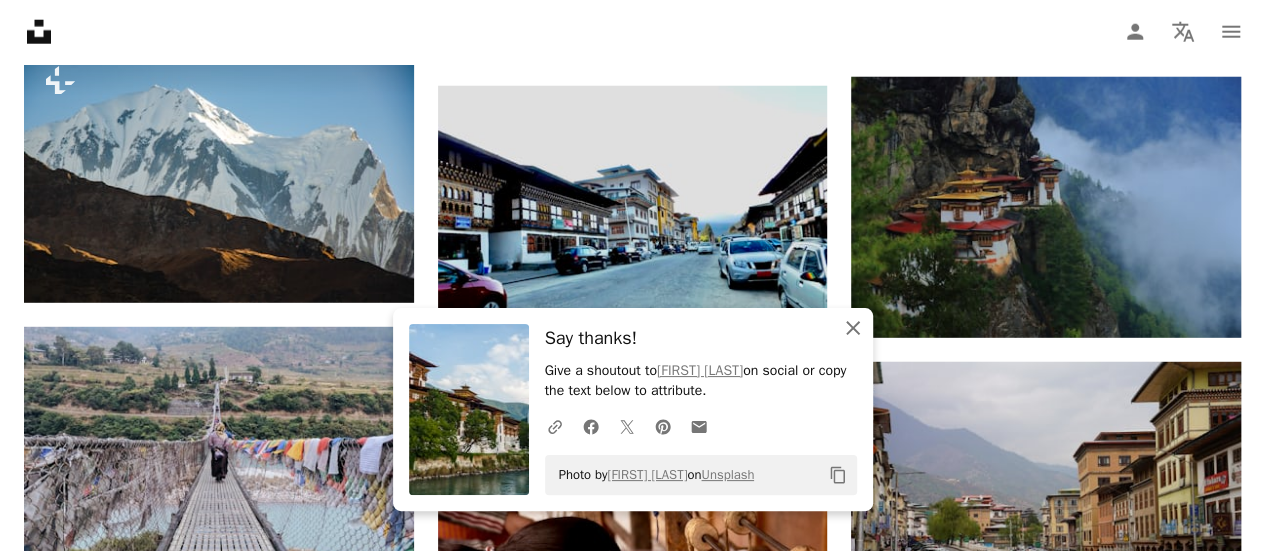 click on "An X shape" 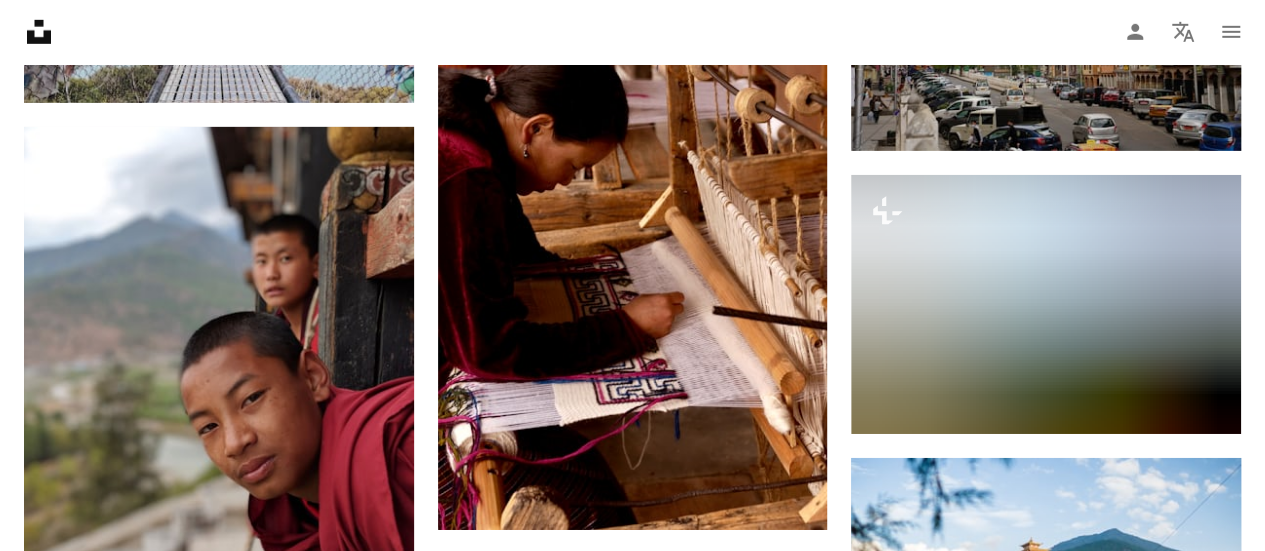 scroll, scrollTop: 6959, scrollLeft: 0, axis: vertical 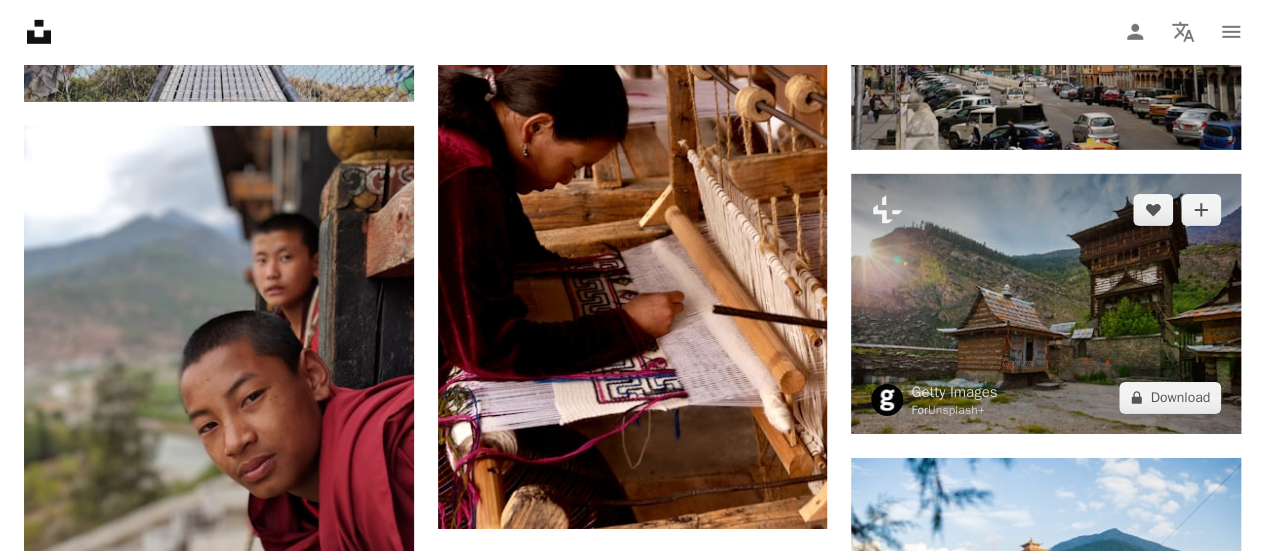 click at bounding box center [1046, 304] 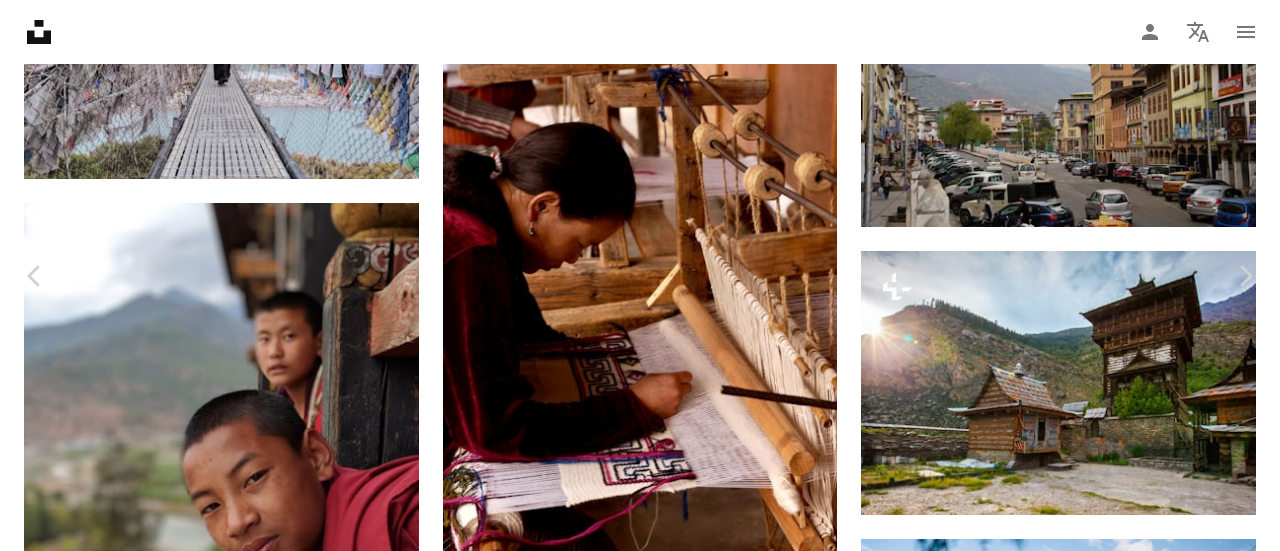 click on "An X shape" at bounding box center [20, 20] 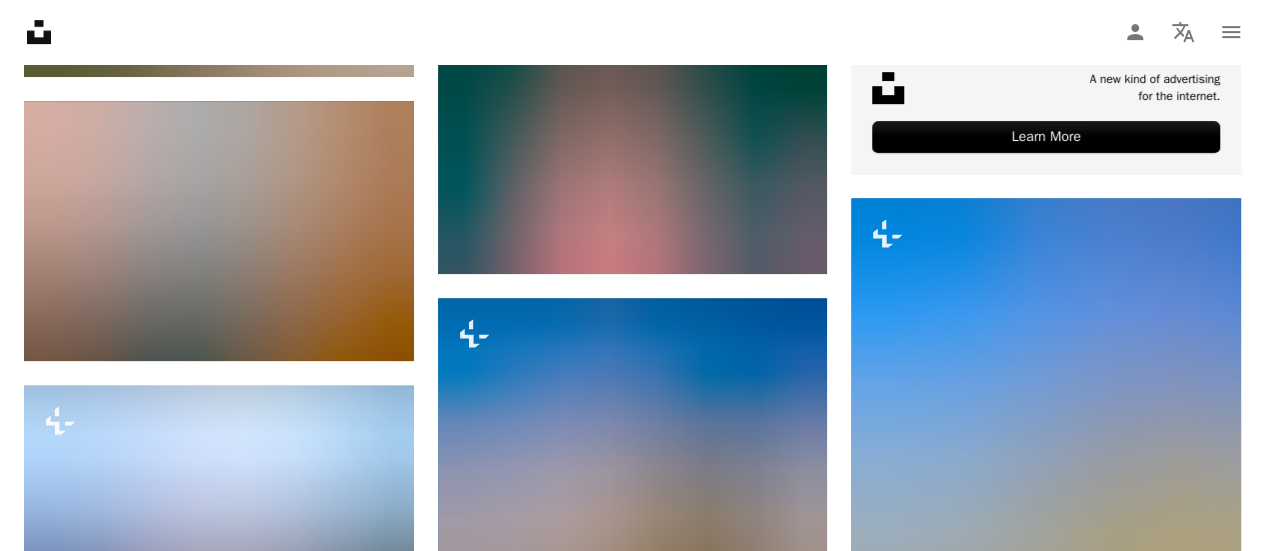 scroll, scrollTop: 8040, scrollLeft: 0, axis: vertical 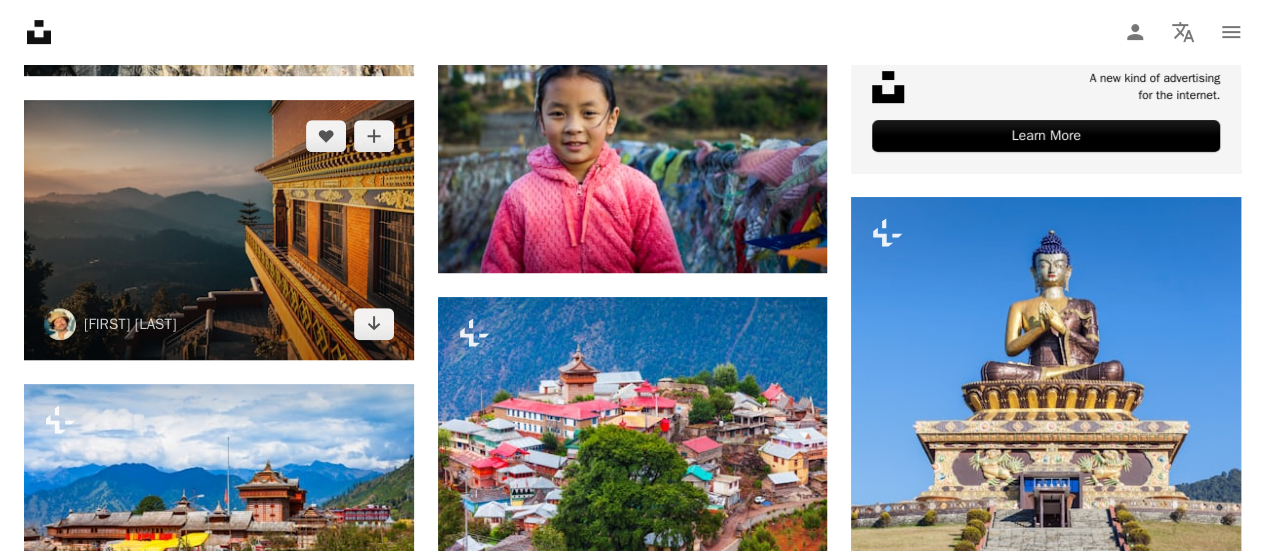 click at bounding box center [219, 230] 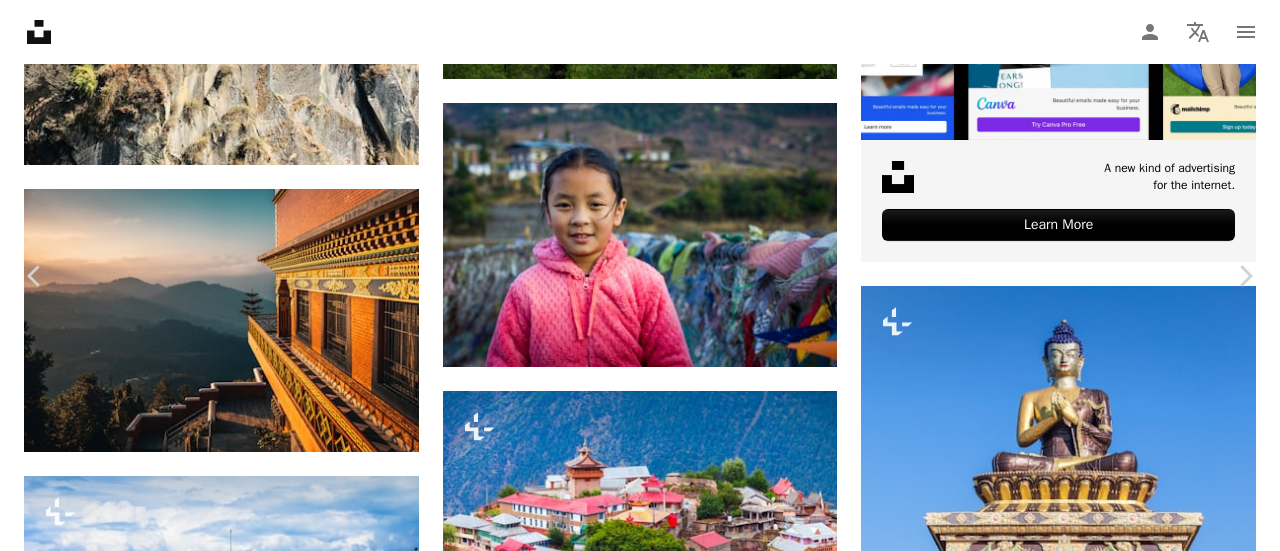 click on "Download free" at bounding box center (1081, 4070) 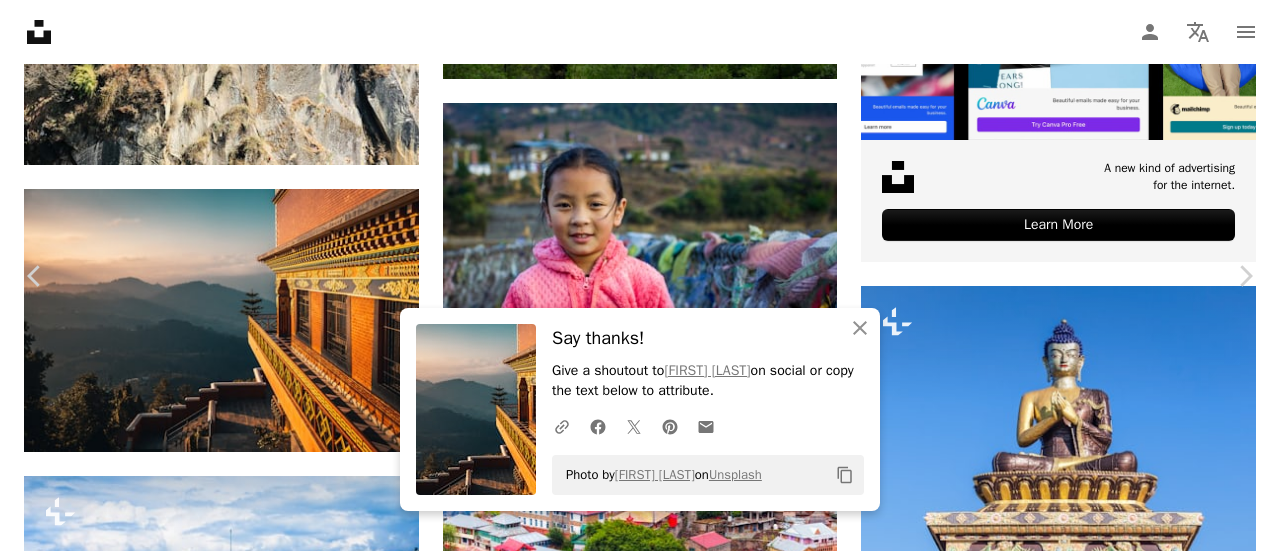 click on "An X shape" at bounding box center [20, 20] 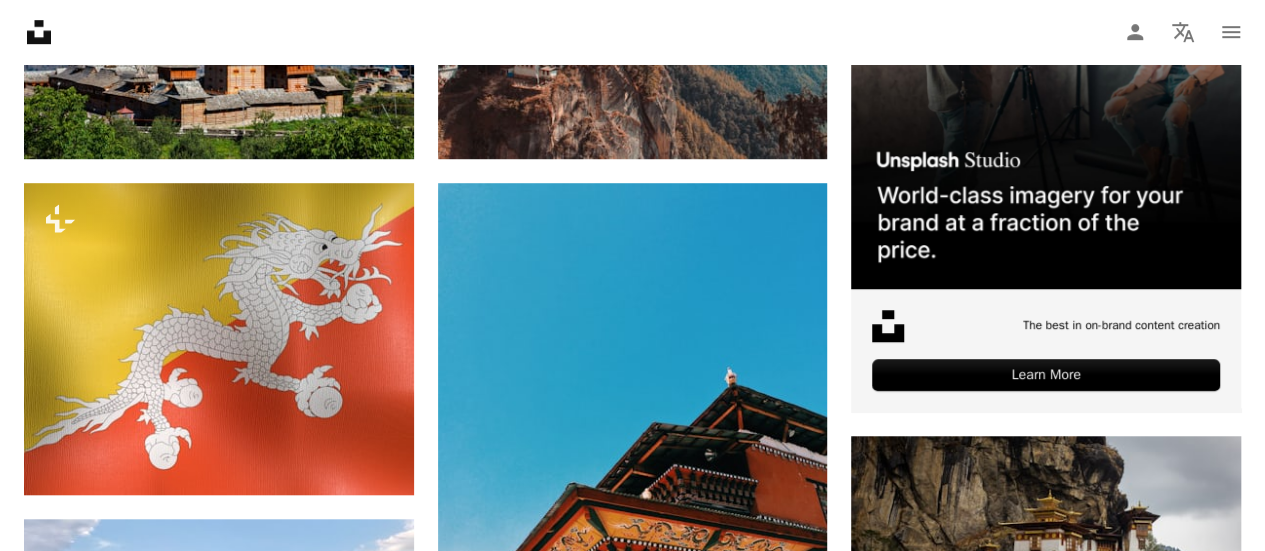 scroll, scrollTop: 0, scrollLeft: 0, axis: both 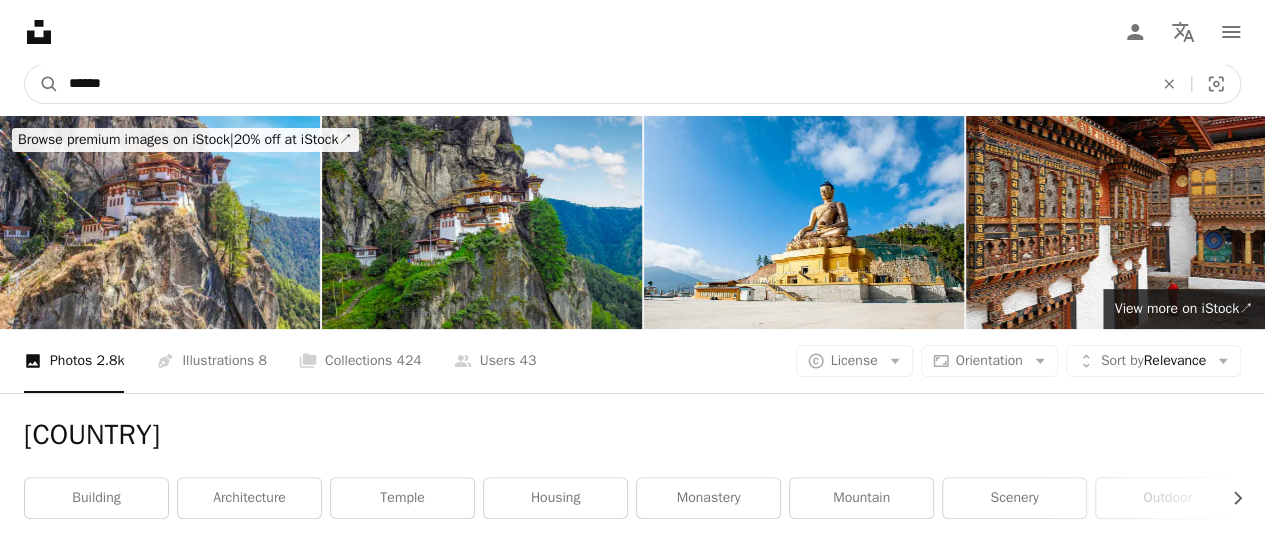 click on "******" at bounding box center [603, 84] 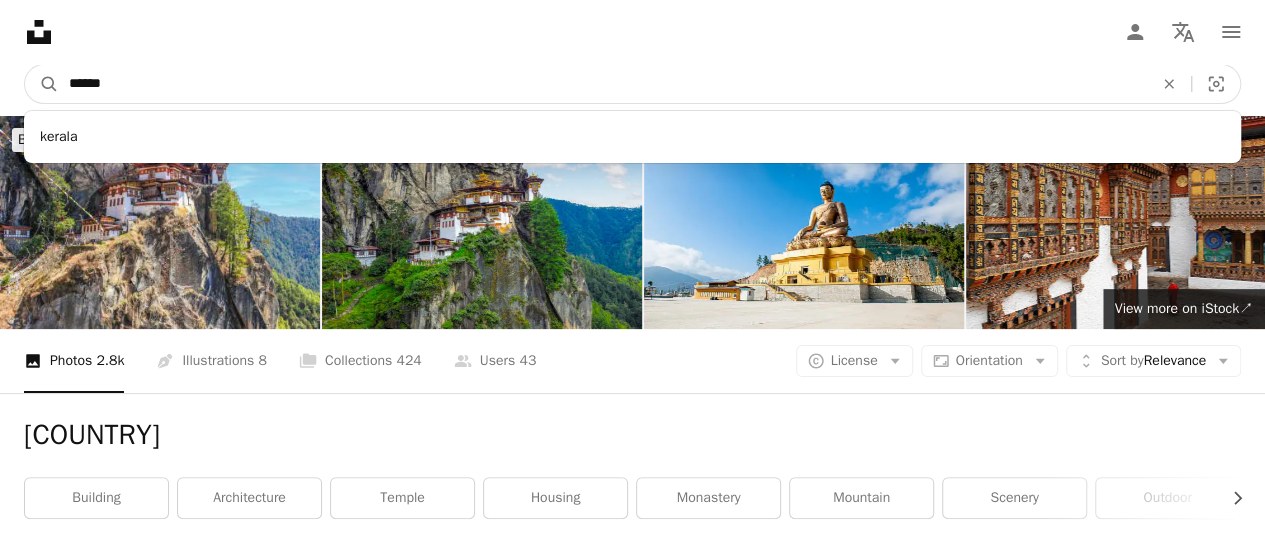 type on "******" 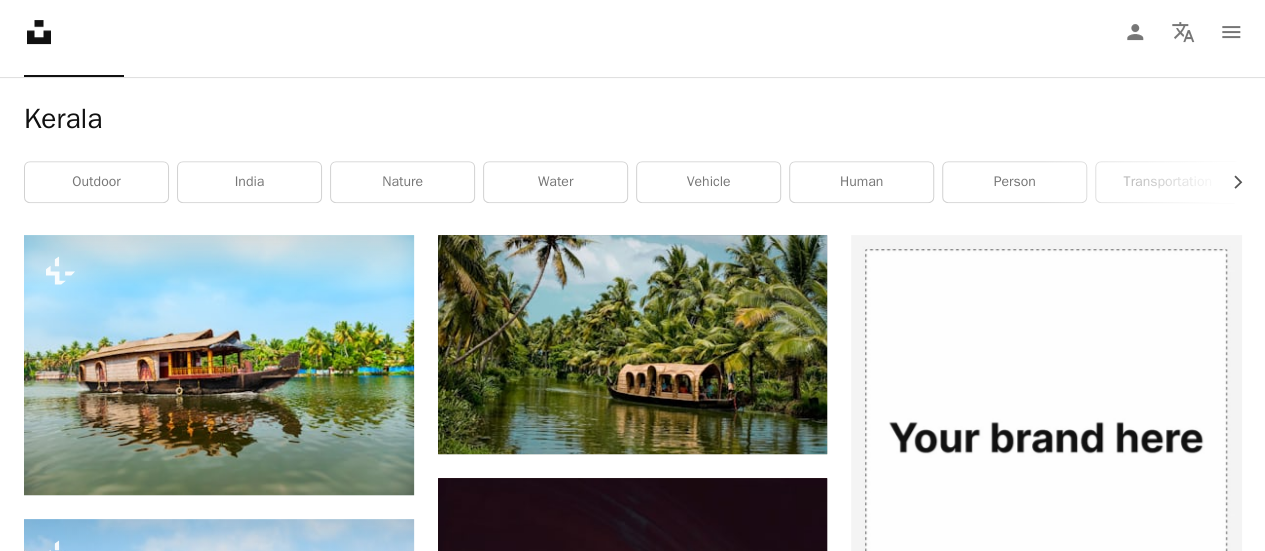 scroll, scrollTop: 326, scrollLeft: 0, axis: vertical 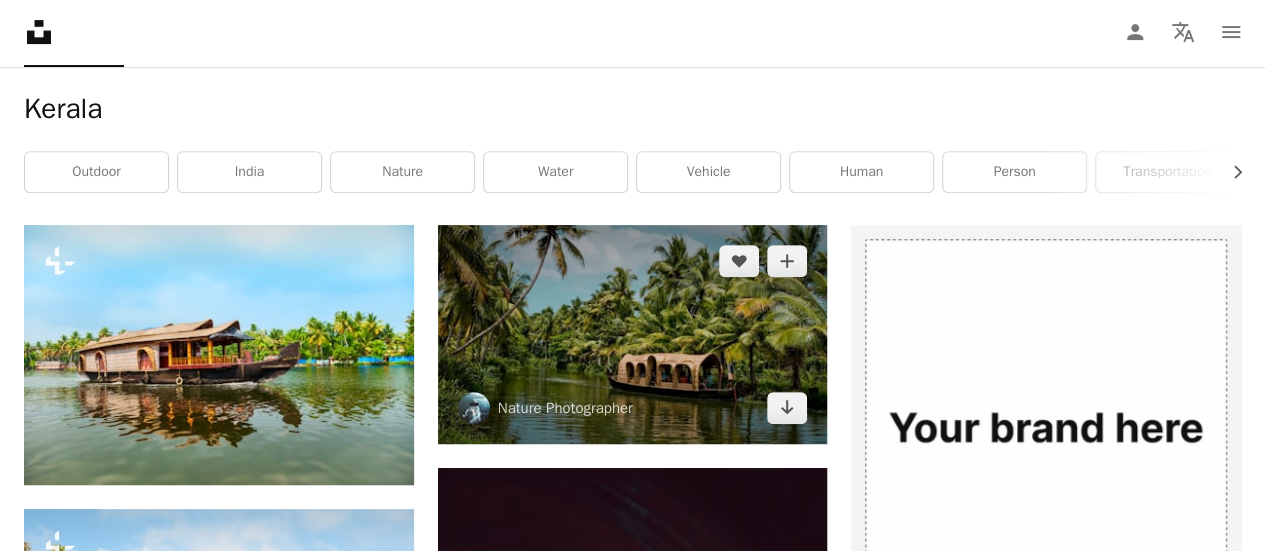 click at bounding box center (633, 334) 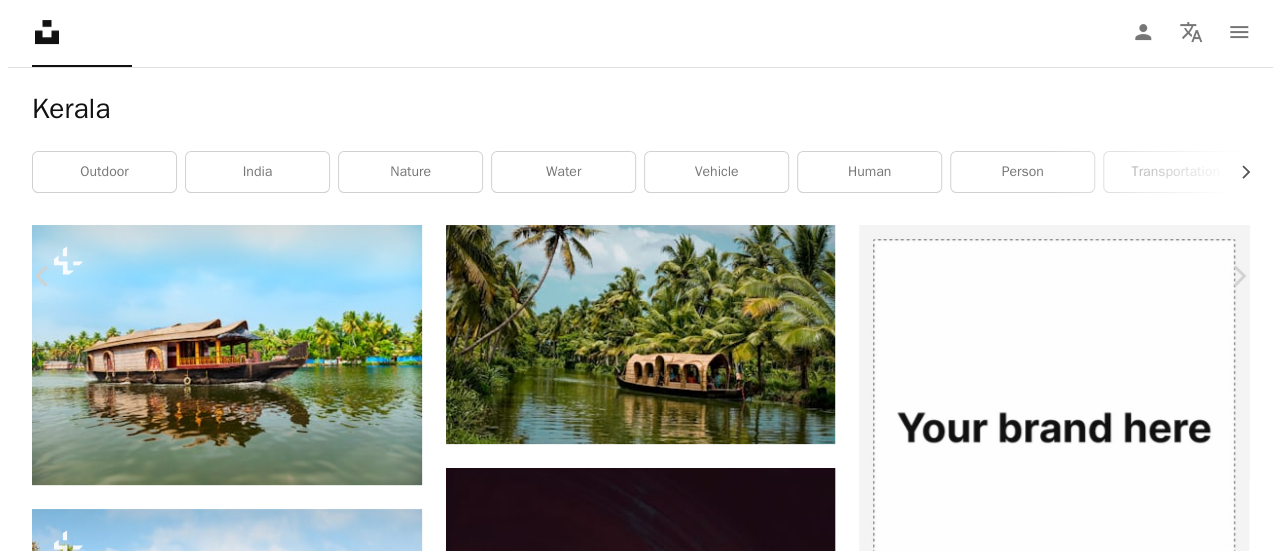 scroll, scrollTop: 560, scrollLeft: 0, axis: vertical 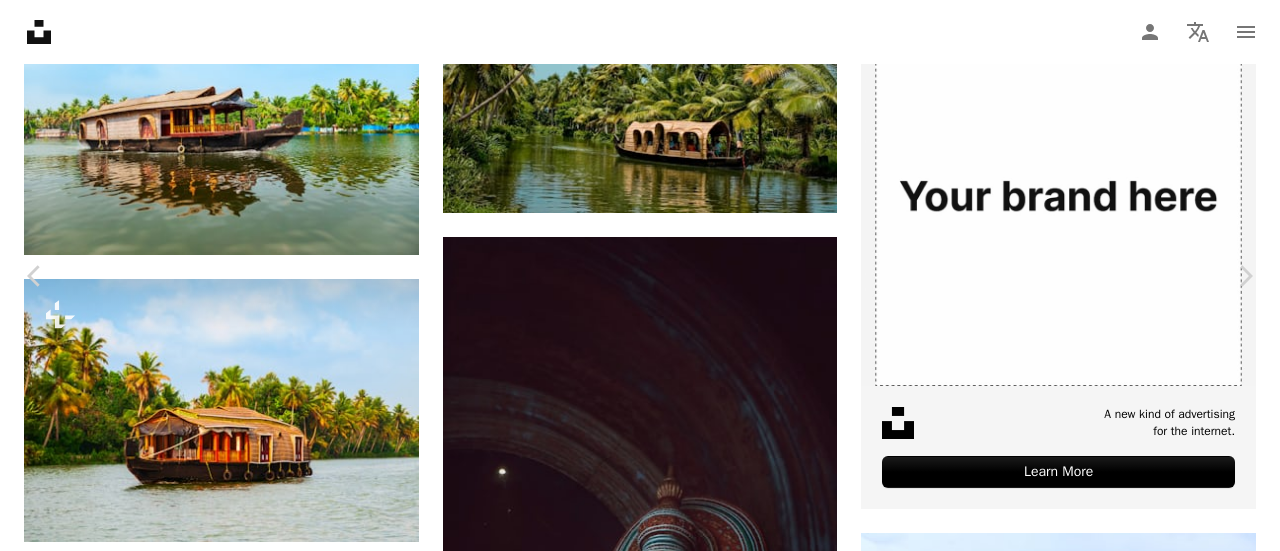 click on "An X shape Chevron left Chevron right Nature Photographer [PERSON] A heart A plus sign Download free Chevron down Zoom in Views 1,364,979 Downloads 26,121 A forward-right arrow Share Info icon Info More Actions Look deep into nature, and then you will
understand everything better.
#kerala #india #wallpaper #malayalam kerala #malayalam india A map marker Kerala, India Calendar outlined Published on  October 9, 2020 Safety Free to use under the  Unsplash License wallpaper outdoor natural river kerala palm tree travelling arecaceae land building human green plant india boat vehicle transportation tropical outdoors vegetation Creative Commons images Browse premium related images on iStock  |  Save 20% with code UNSPLASH20 View more on iStock  ↗ Related images A heart A plus sign [FIRST] [LAST] Arrow pointing down A heart A plus sign [FIRST] [LAST] Arrow pointing down A heart A plus sign [PERSON] Available for hire A checkmark inside of a circle Arrow pointing down Plus sign for Unsplash+ A heart For" at bounding box center [640, 3457] 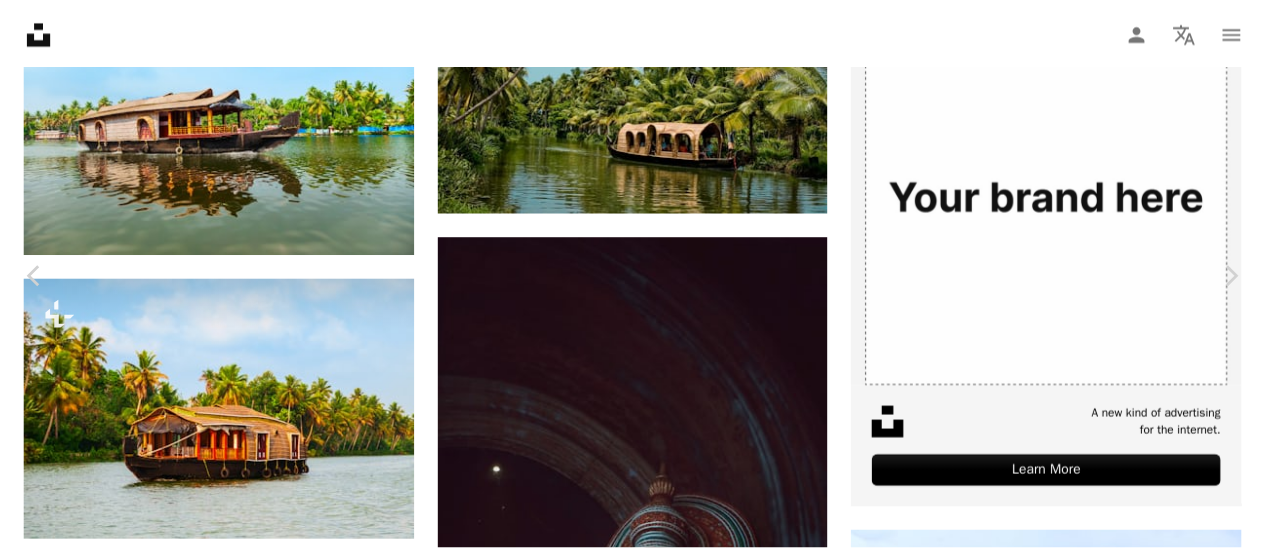 scroll, scrollTop: 326, scrollLeft: 0, axis: vertical 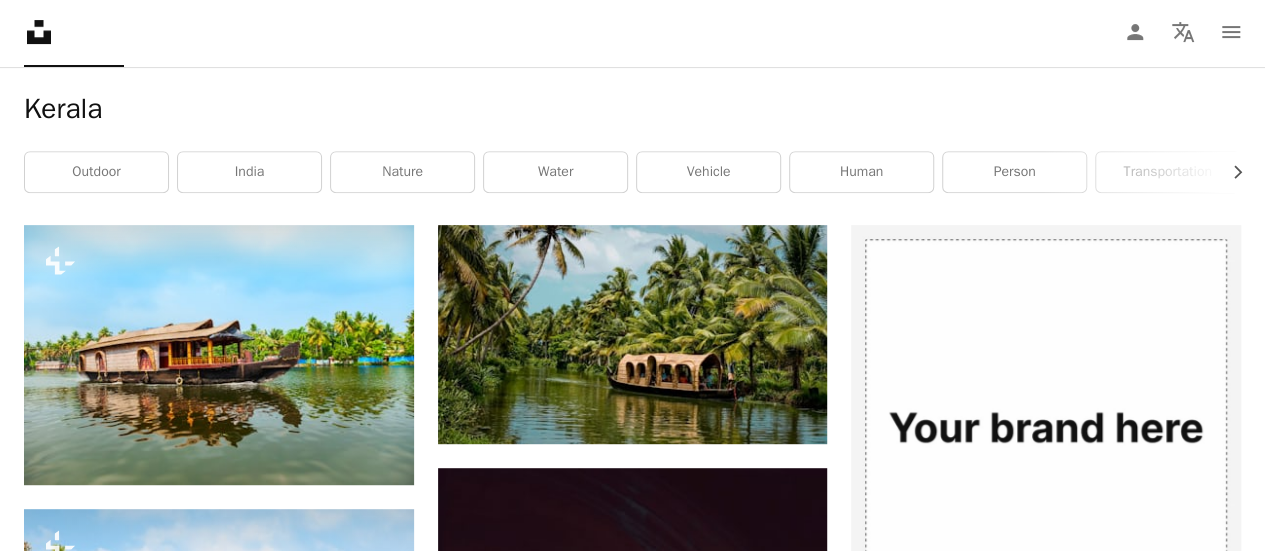 drag, startPoint x: 1205, startPoint y: 117, endPoint x: 1076, endPoint y: 121, distance: 129.062 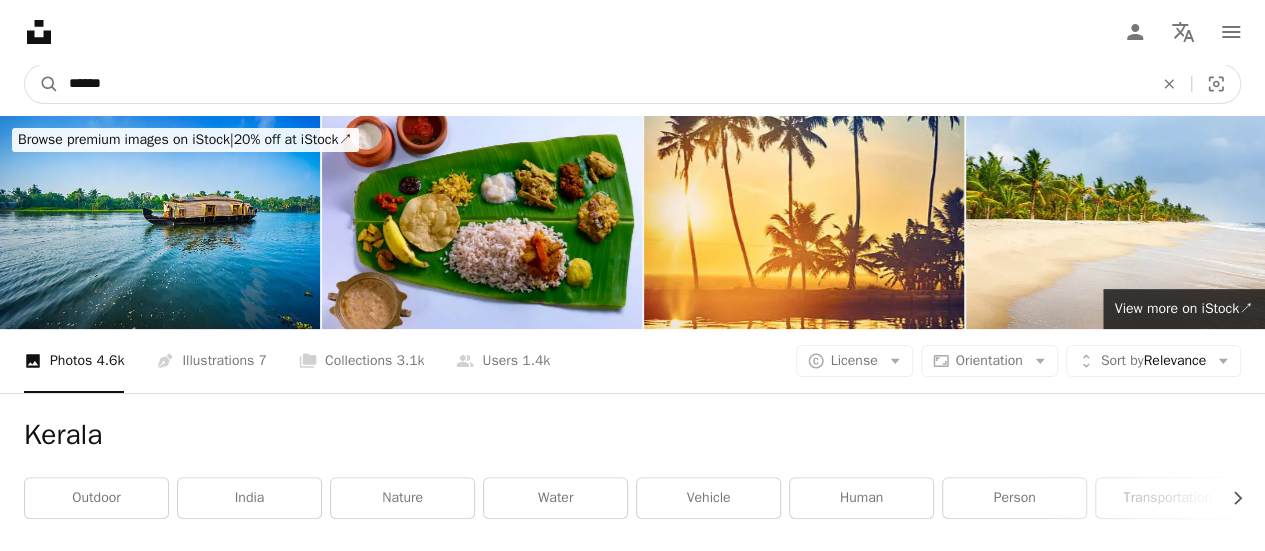 click on "******" at bounding box center [603, 84] 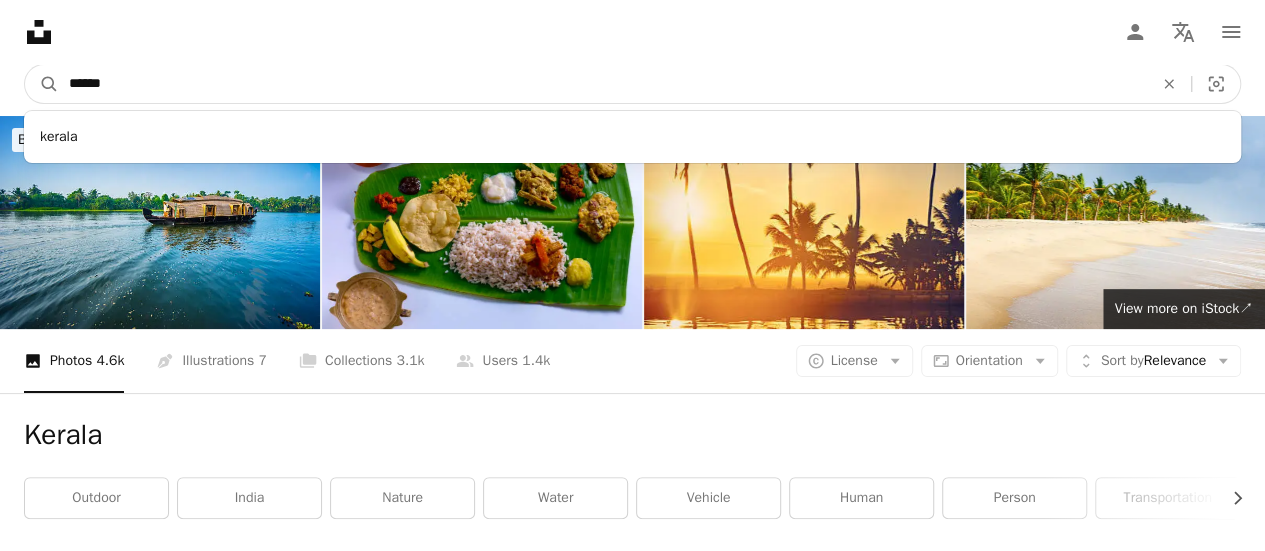click on "******" at bounding box center (603, 84) 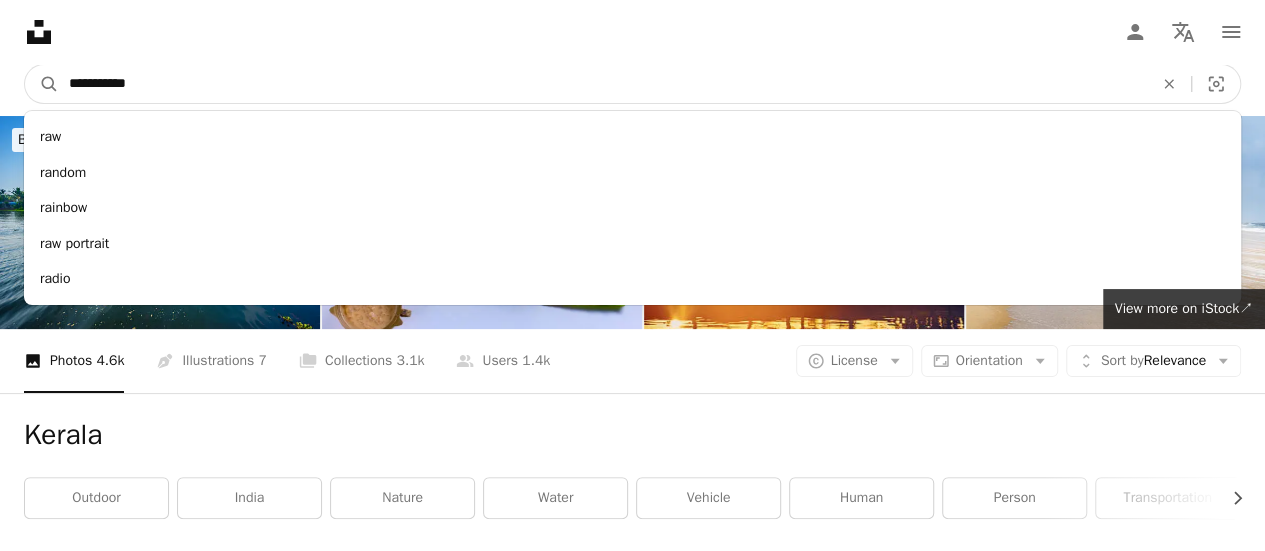 type on "**********" 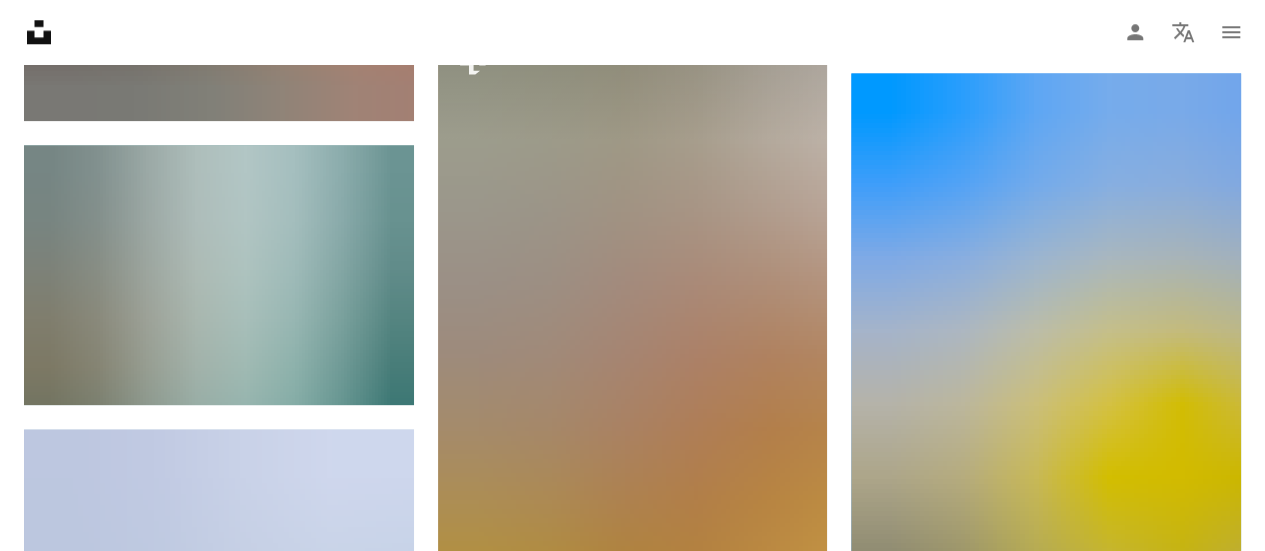 scroll, scrollTop: 1016, scrollLeft: 0, axis: vertical 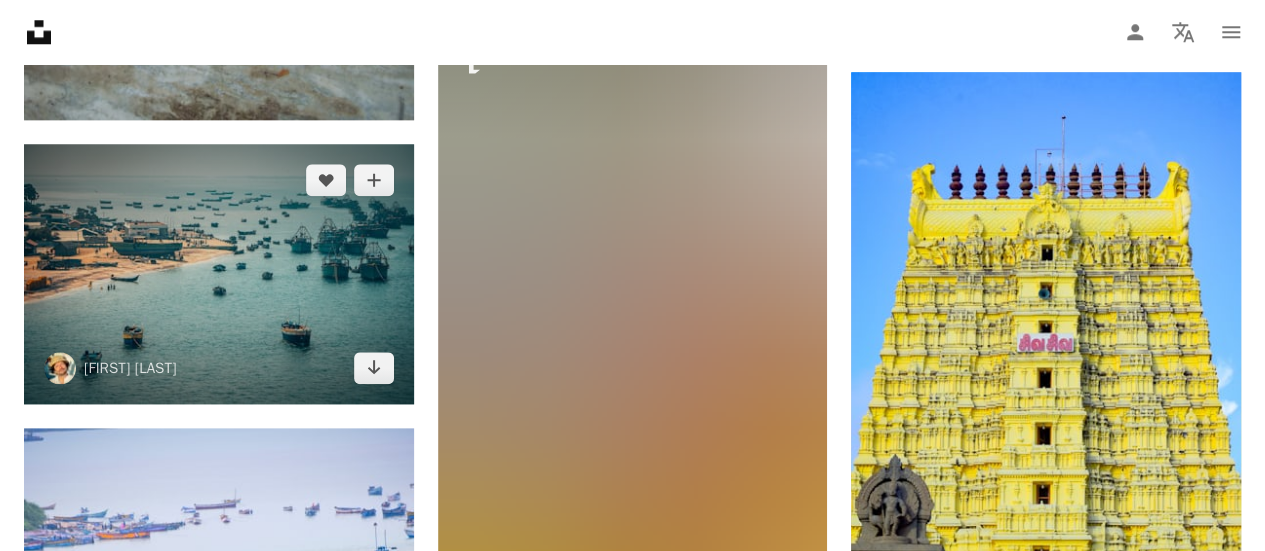 click at bounding box center [219, 274] 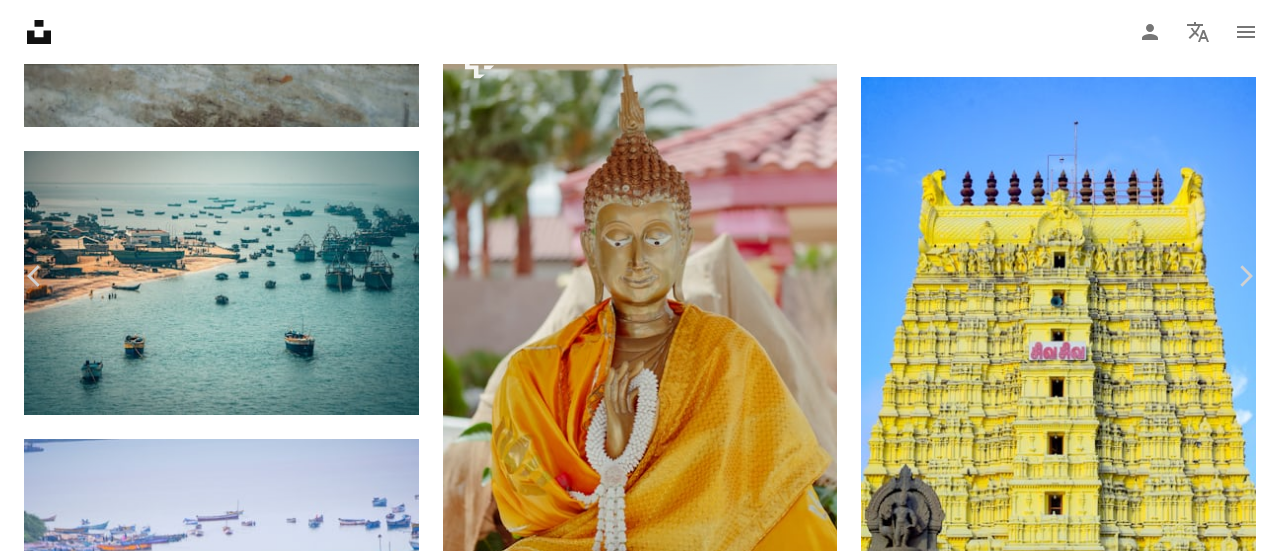 click on "Download free" at bounding box center (1081, 2960) 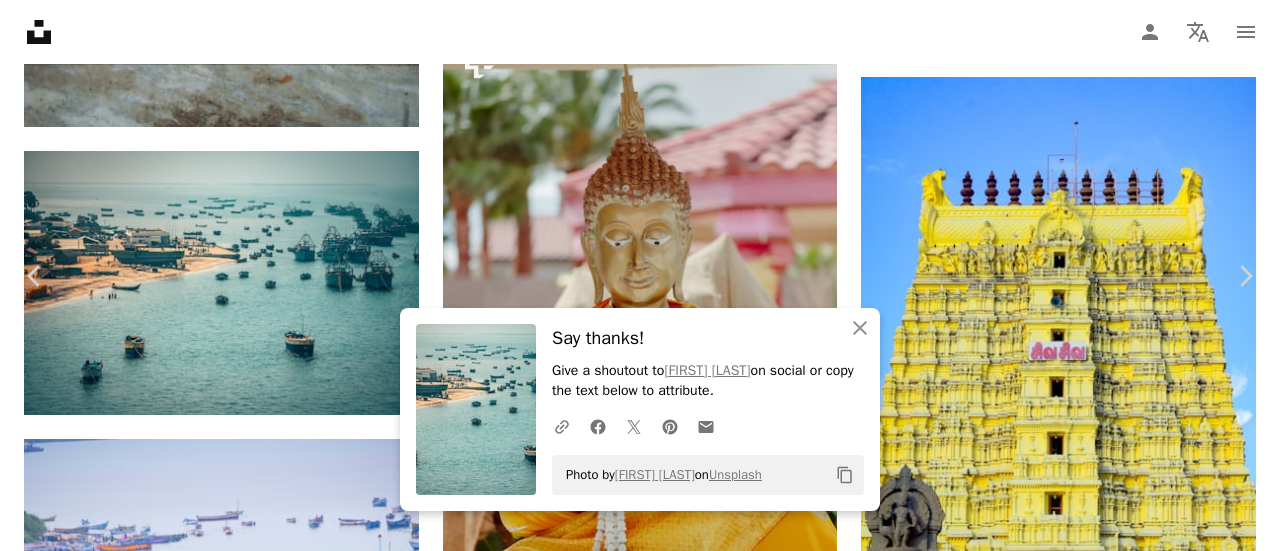 click on "An X shape" at bounding box center [20, 20] 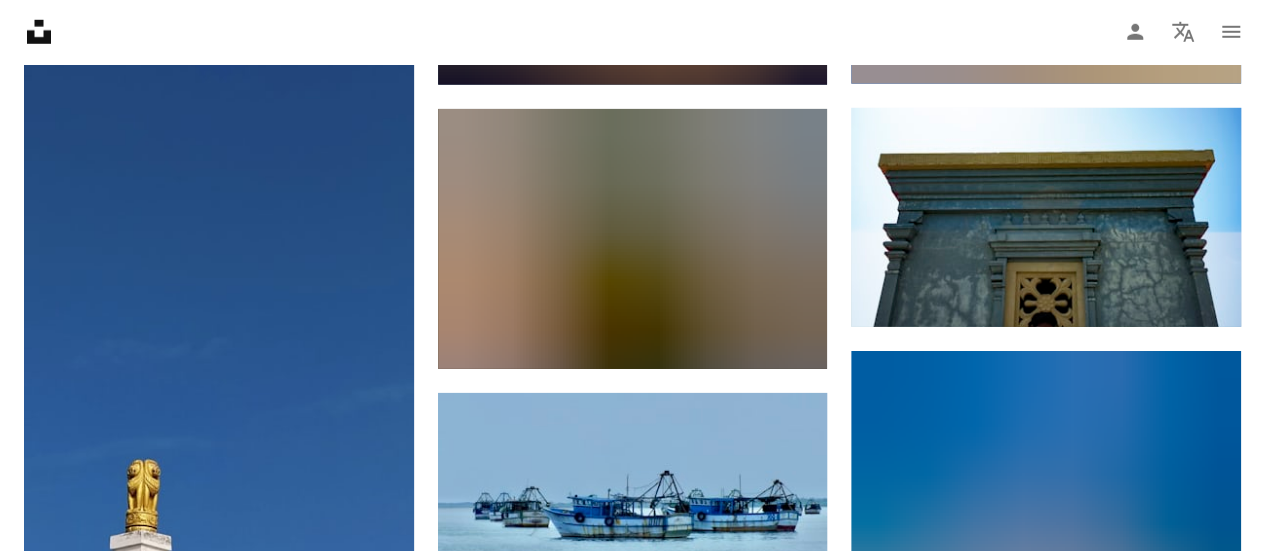 scroll, scrollTop: 2992, scrollLeft: 0, axis: vertical 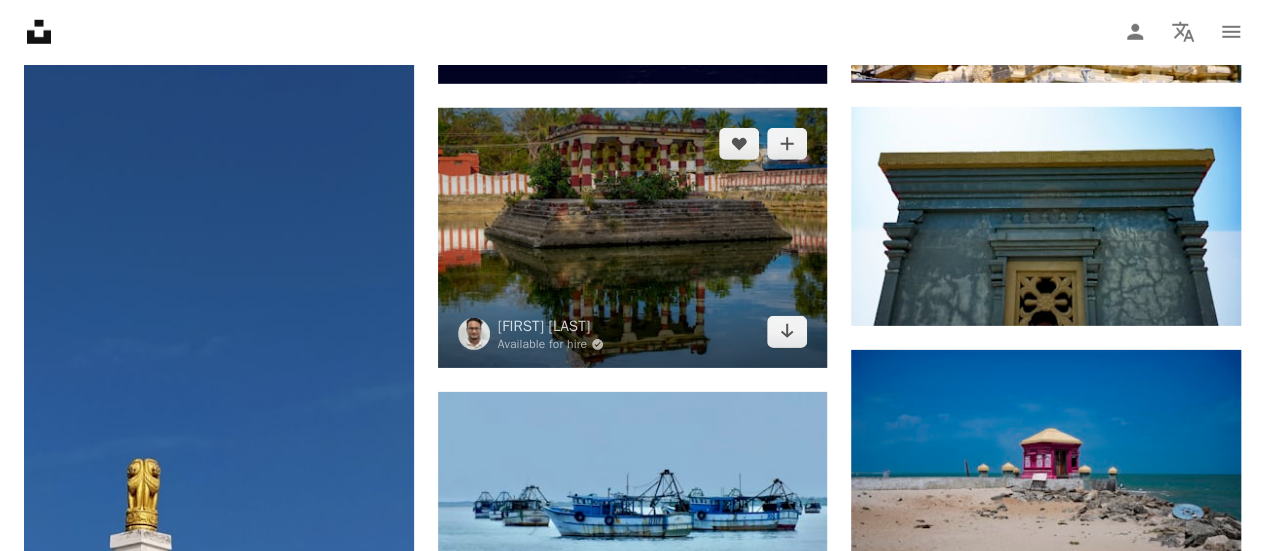 click at bounding box center (633, 238) 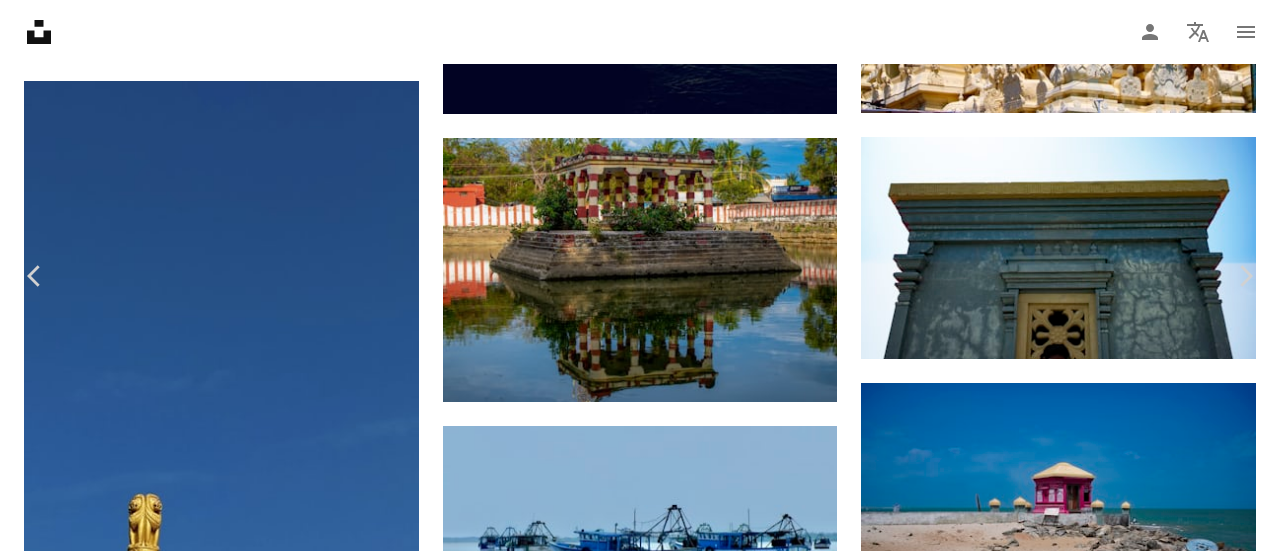 click on "Download free" at bounding box center (1081, 3937) 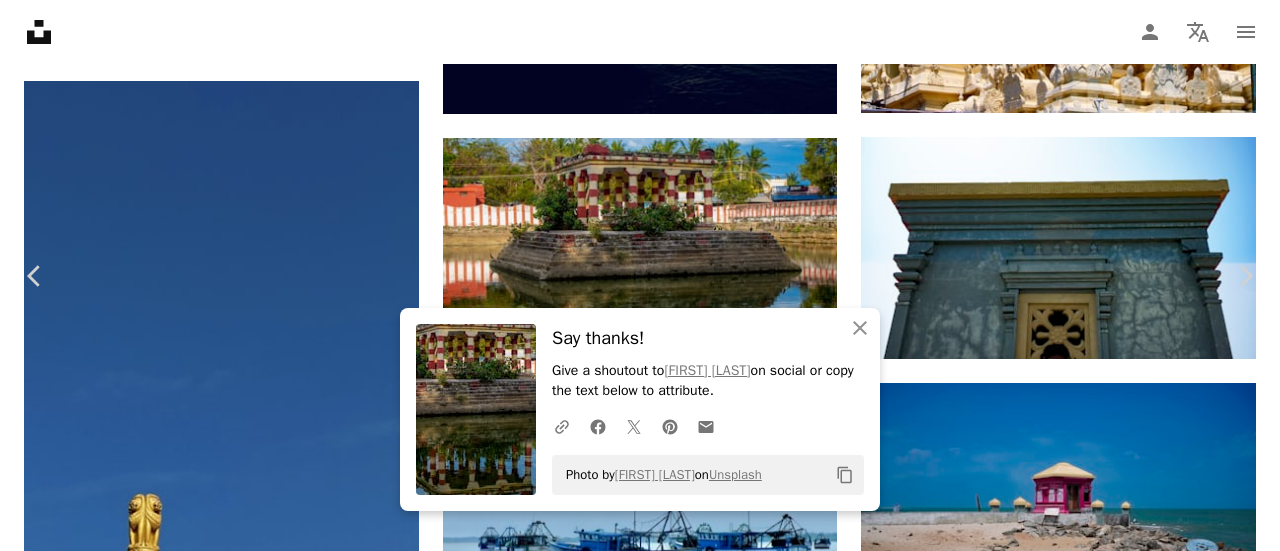 click on "An X shape" at bounding box center [20, 20] 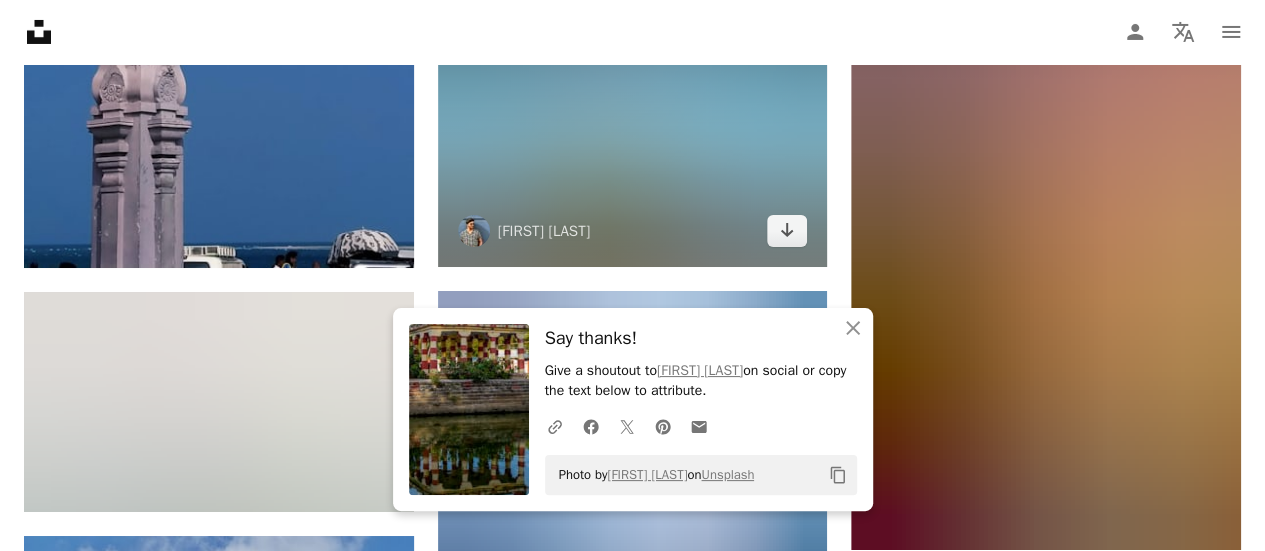 scroll, scrollTop: 3619, scrollLeft: 0, axis: vertical 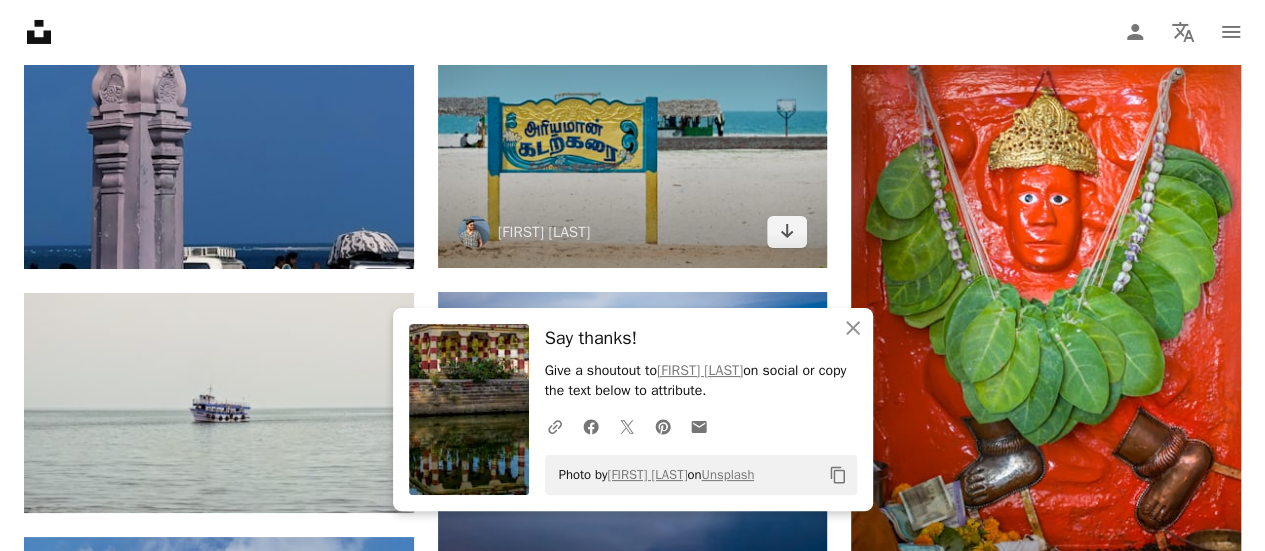 click at bounding box center (633, 138) 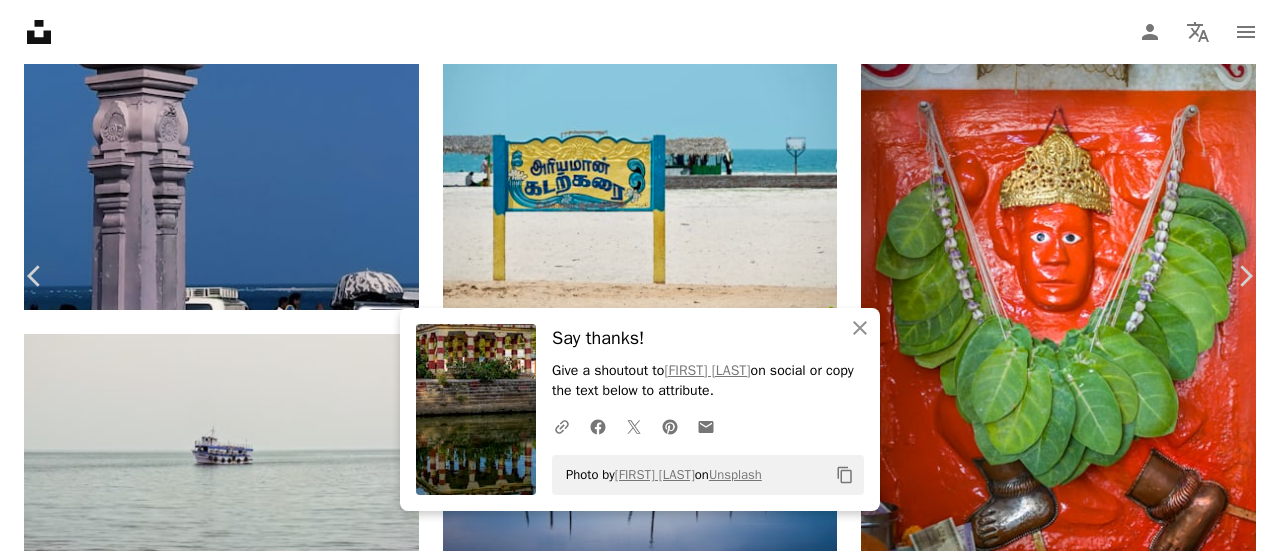 click on "Download free" at bounding box center (1081, 3309) 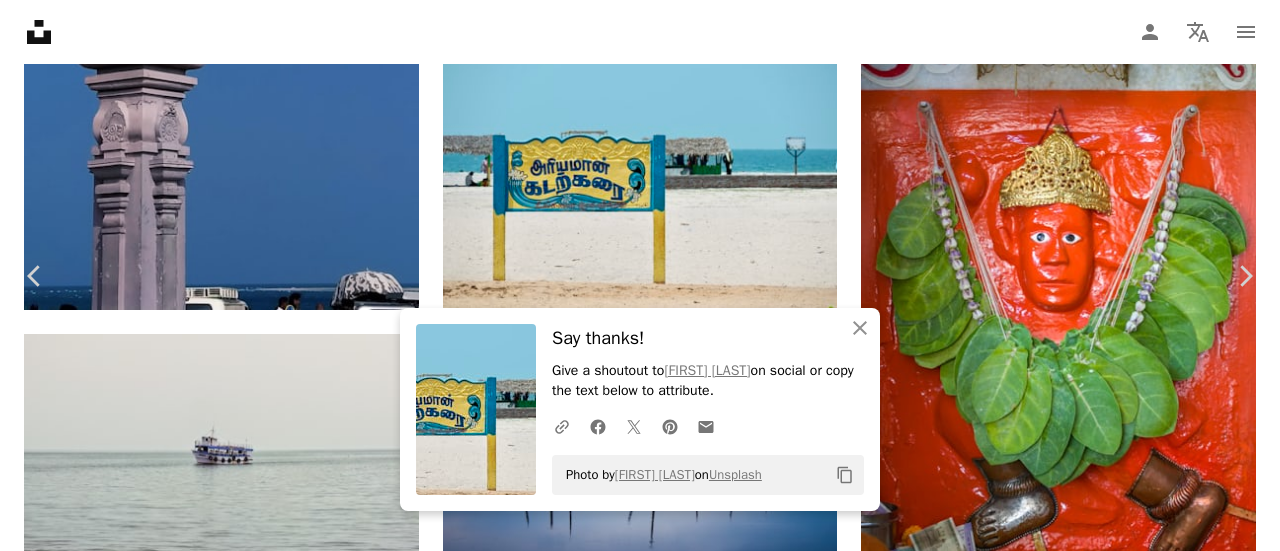 click on "An X shape" at bounding box center (20, 20) 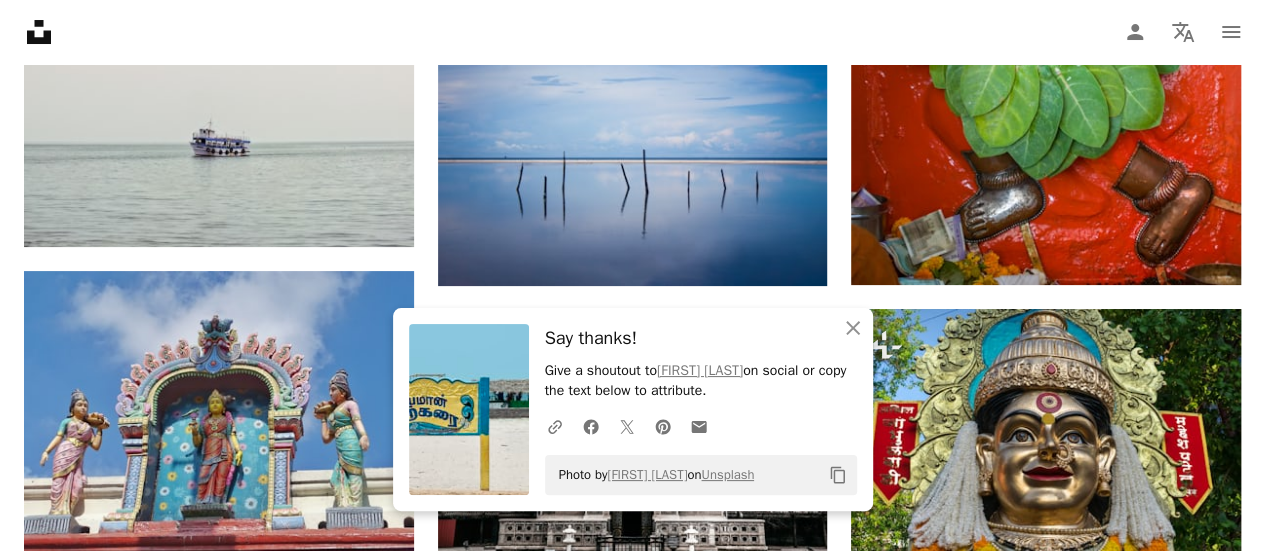 scroll, scrollTop: 3888, scrollLeft: 0, axis: vertical 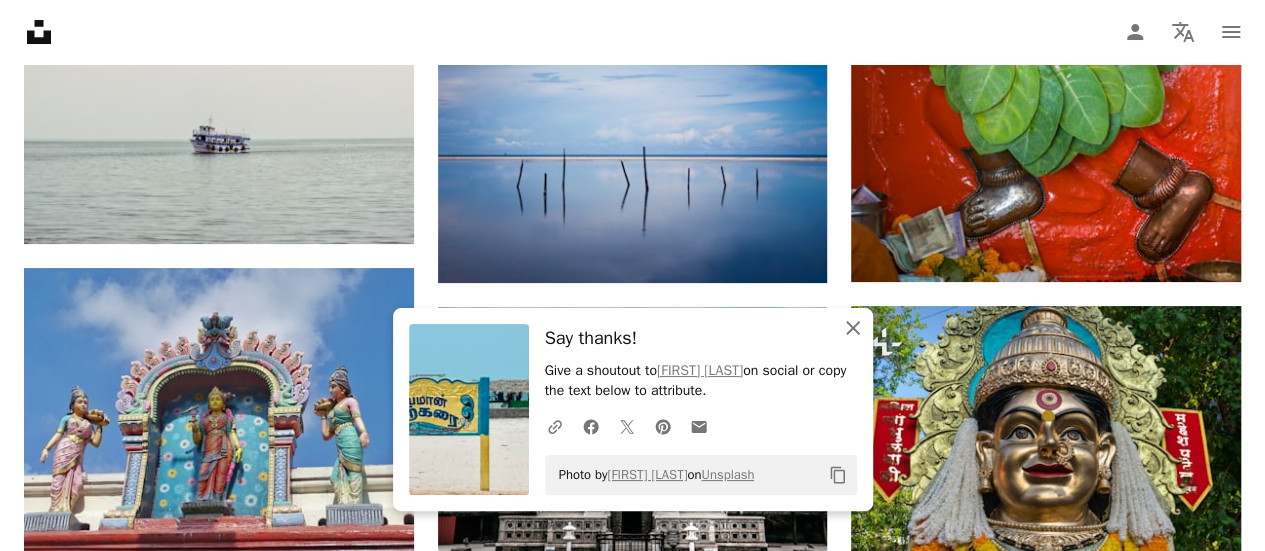 click on "An X shape" 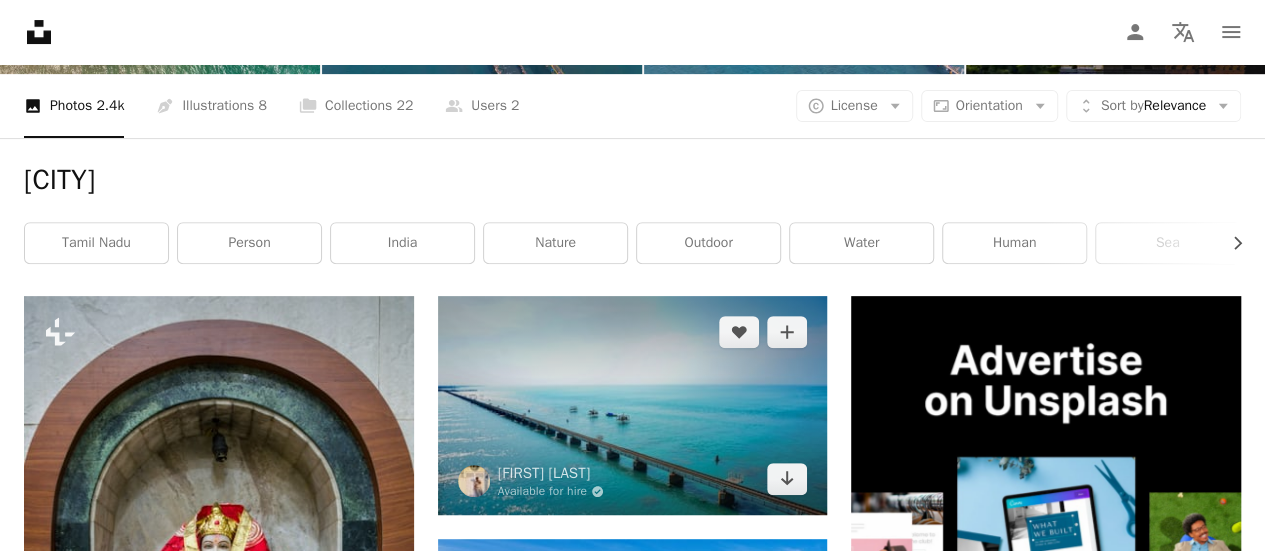 scroll, scrollTop: 273, scrollLeft: 0, axis: vertical 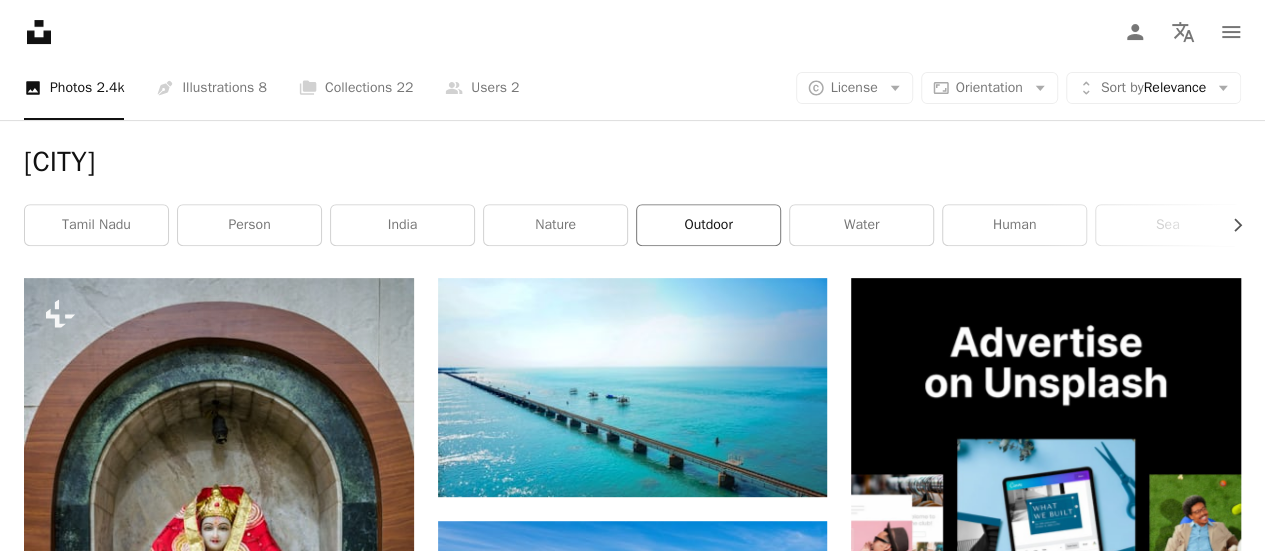 click on "outdoor" at bounding box center [708, 225] 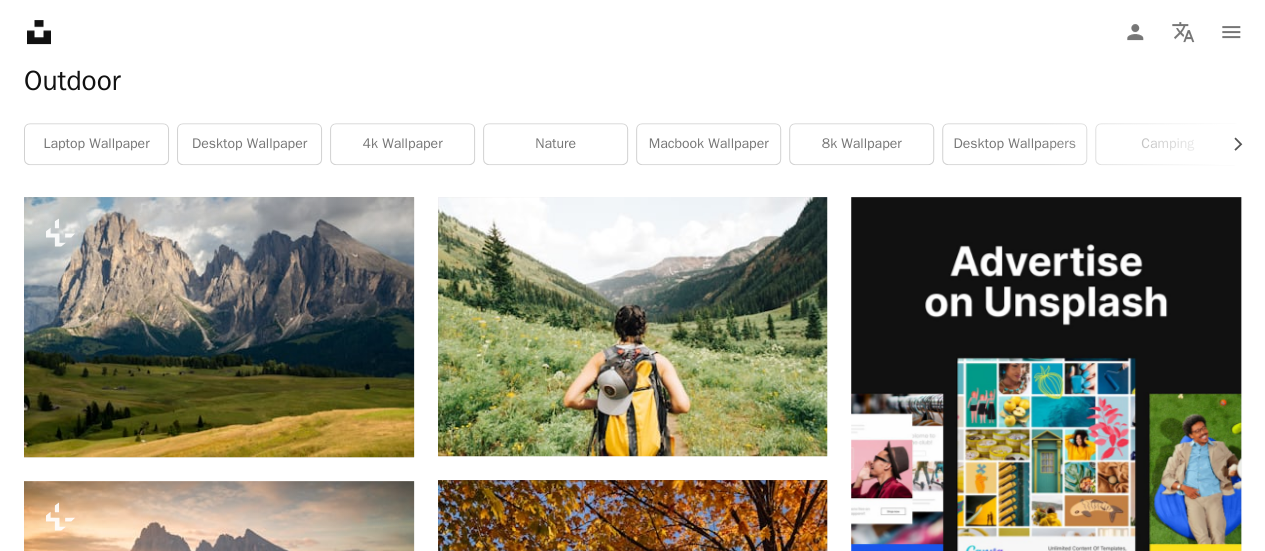 scroll, scrollTop: 356, scrollLeft: 0, axis: vertical 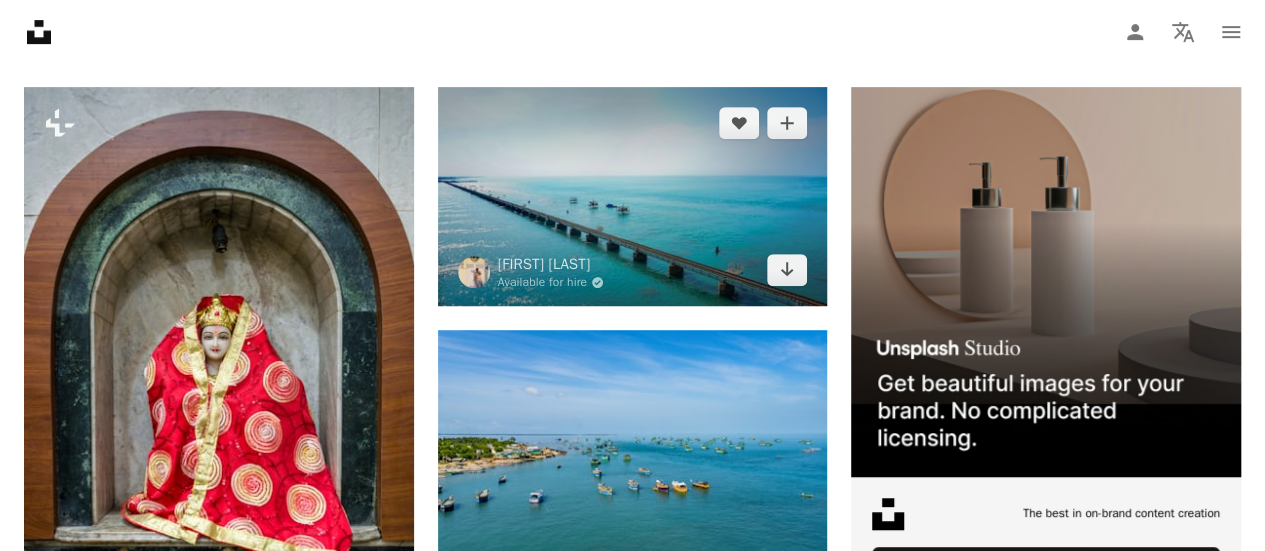 click at bounding box center [633, 196] 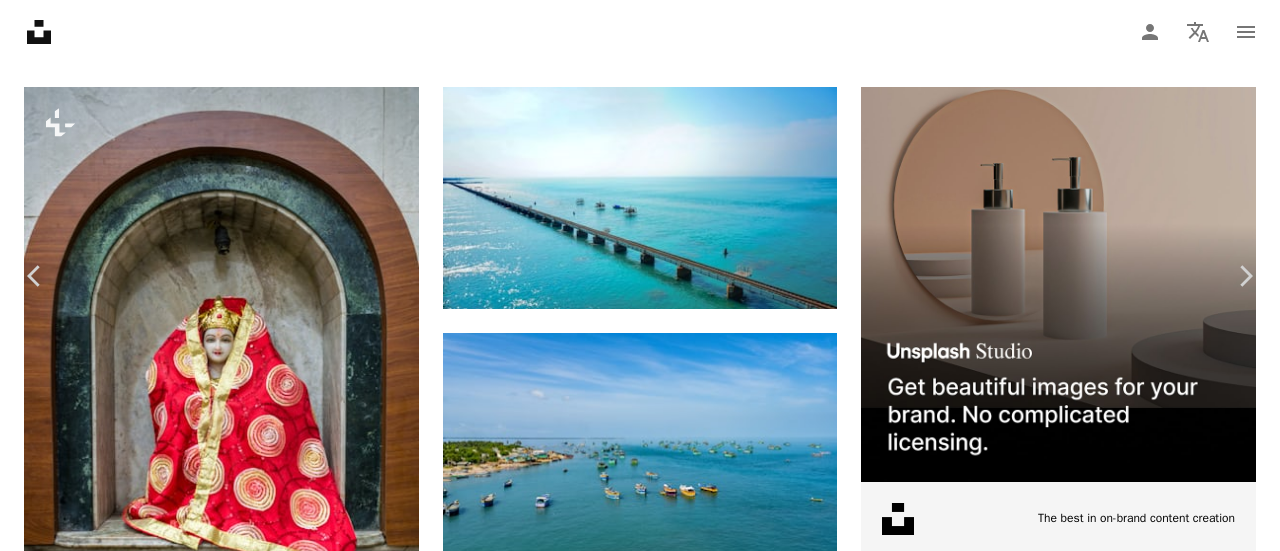 click on "Download free" at bounding box center [1081, 10694] 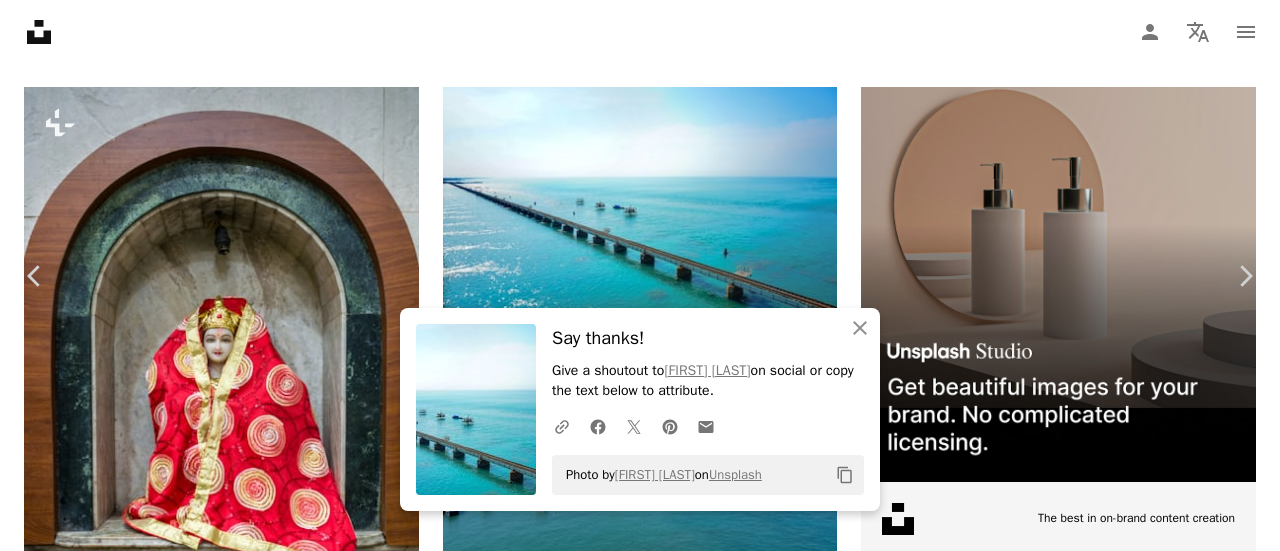click on "An X shape" at bounding box center (20, 20) 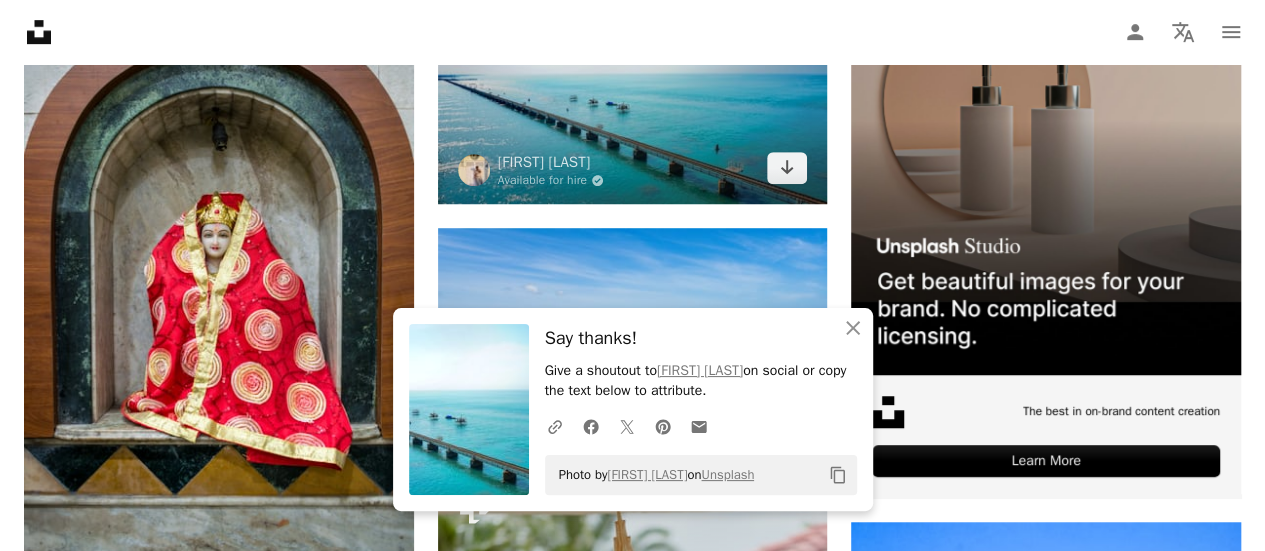 scroll, scrollTop: 567, scrollLeft: 0, axis: vertical 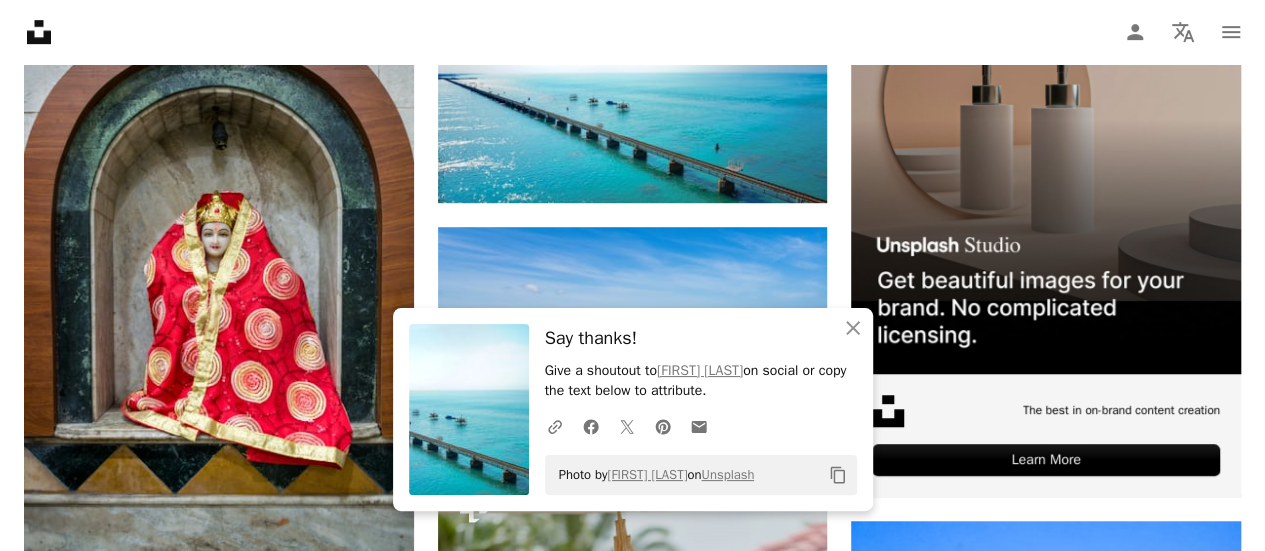 click on "Say thanks!" at bounding box center [701, 338] 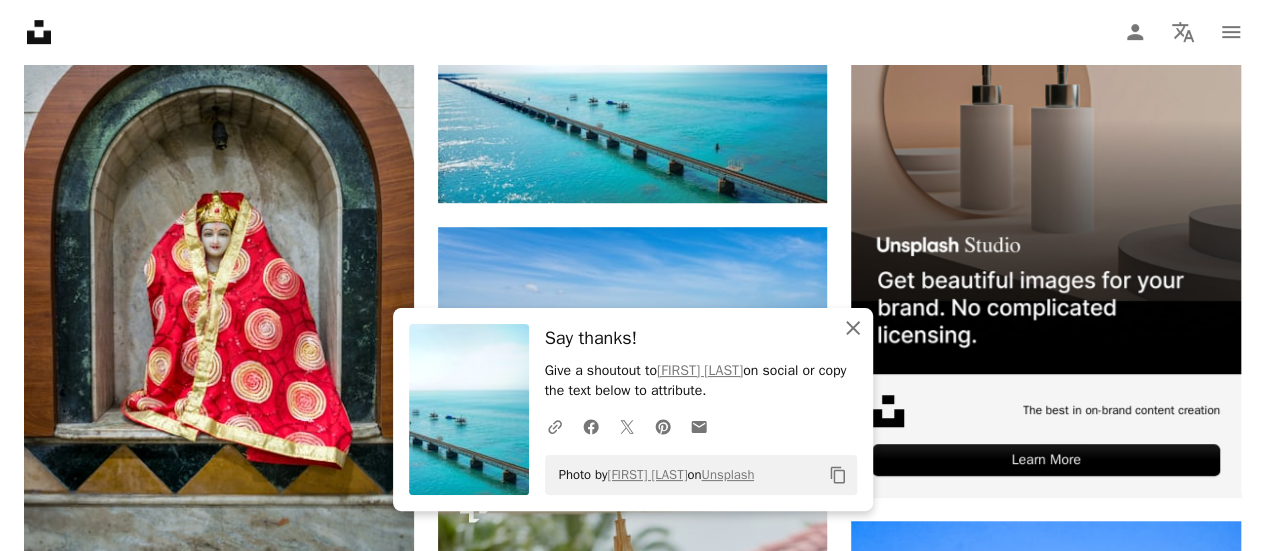 click on "An X shape" 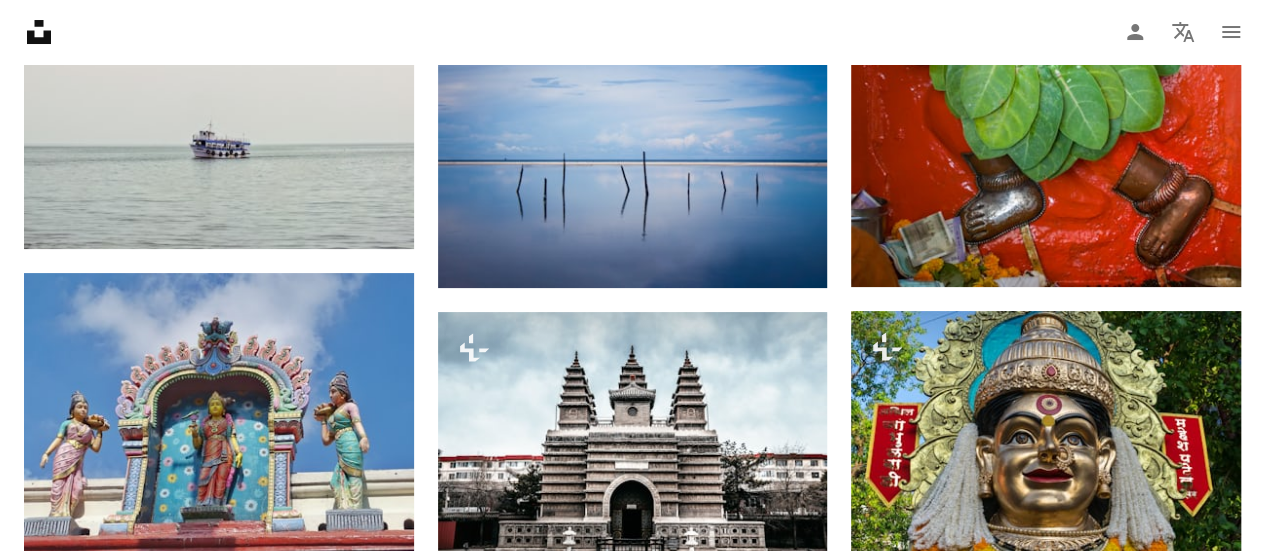 scroll, scrollTop: 3884, scrollLeft: 0, axis: vertical 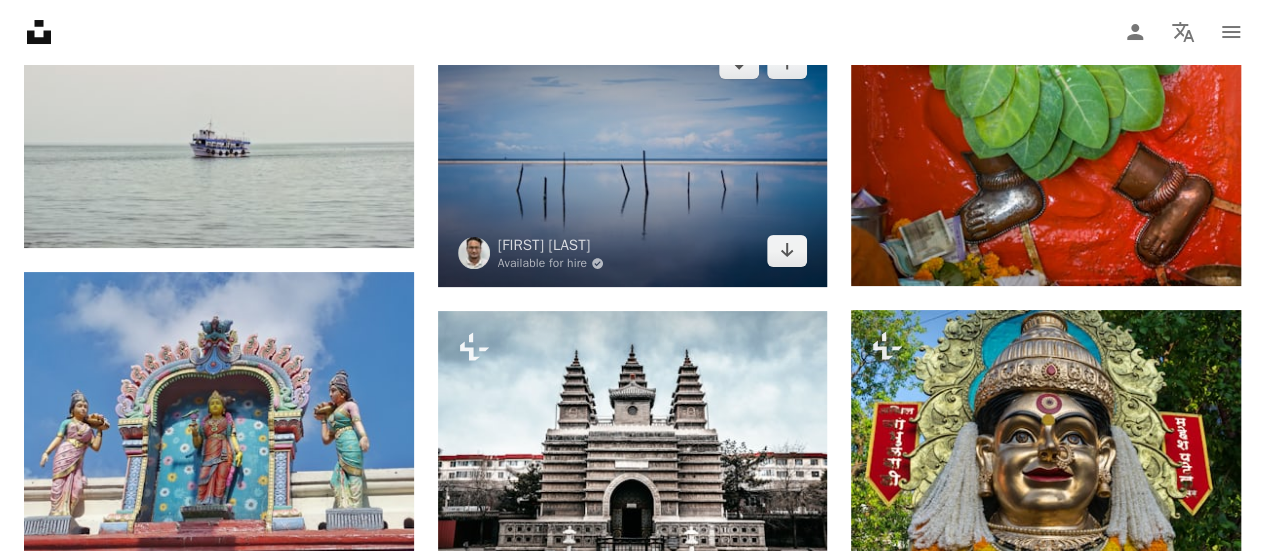 click at bounding box center (633, 157) 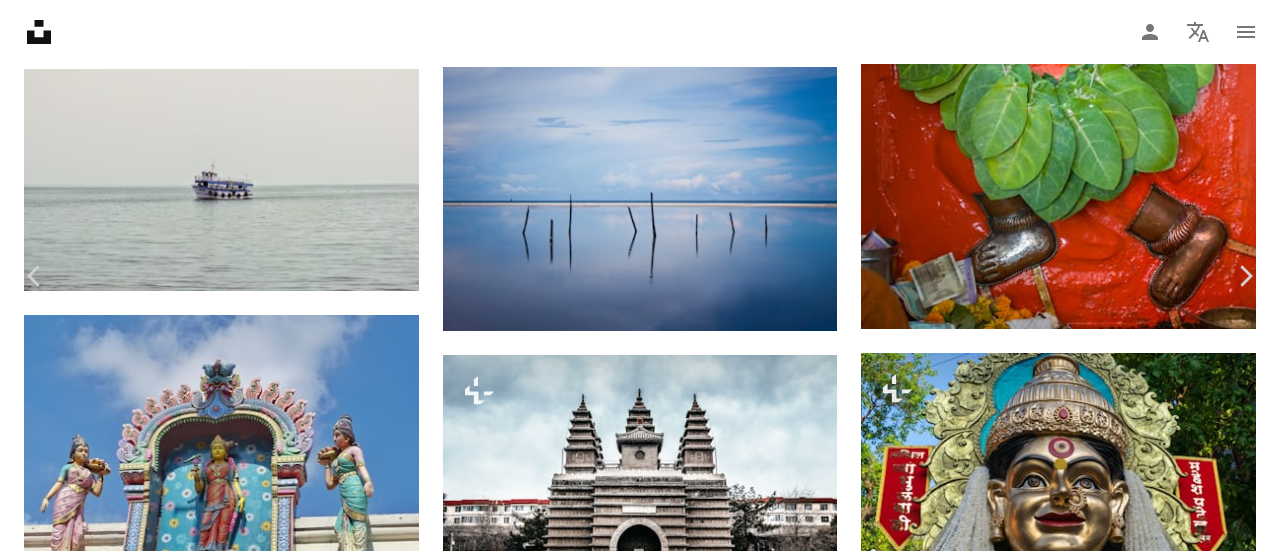 click on "Download free" at bounding box center (1081, 7274) 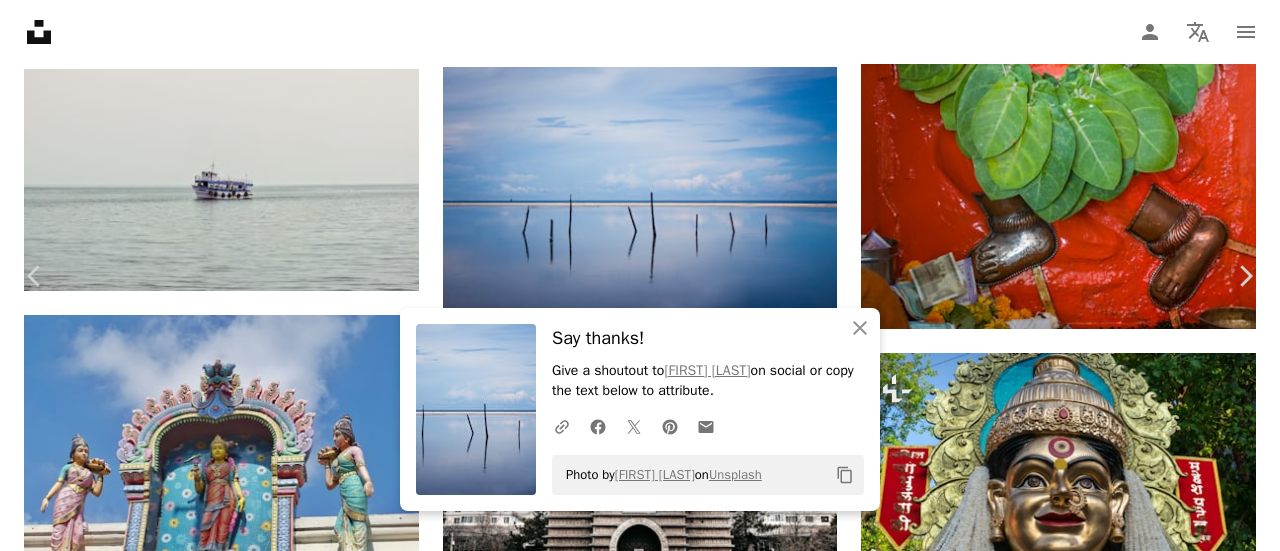 click on "An X shape" at bounding box center [20, 20] 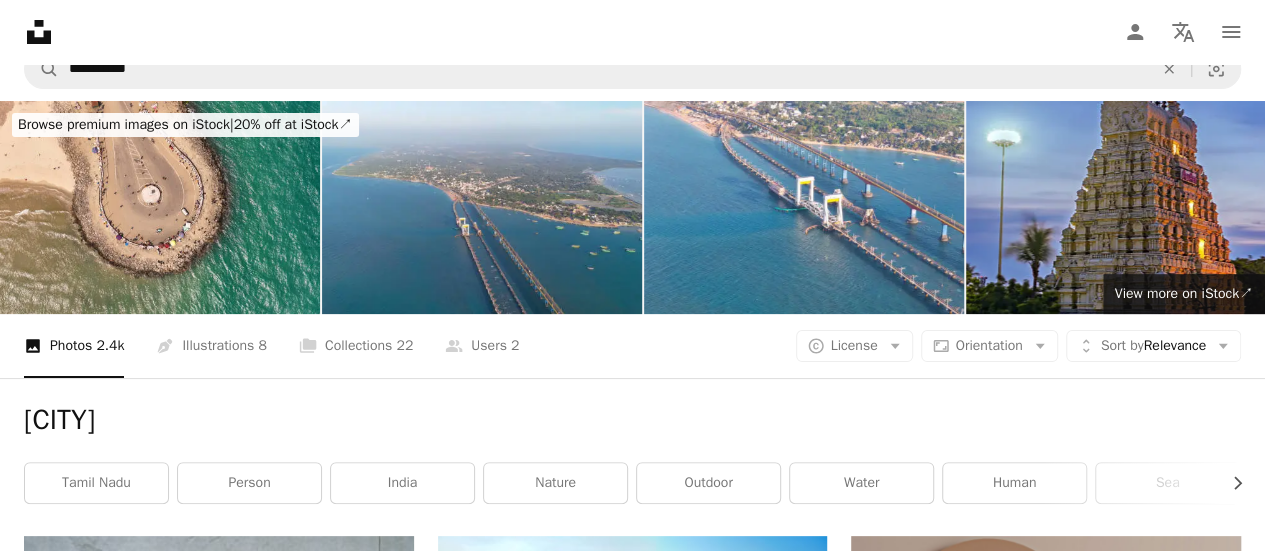 scroll, scrollTop: 0, scrollLeft: 0, axis: both 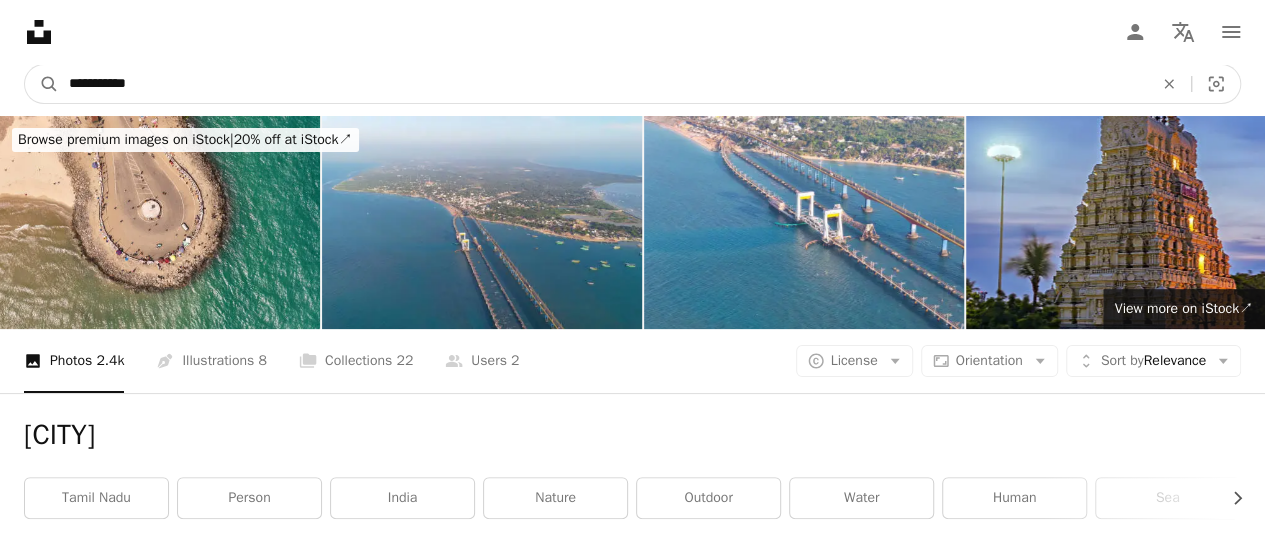 click on "**********" at bounding box center [603, 84] 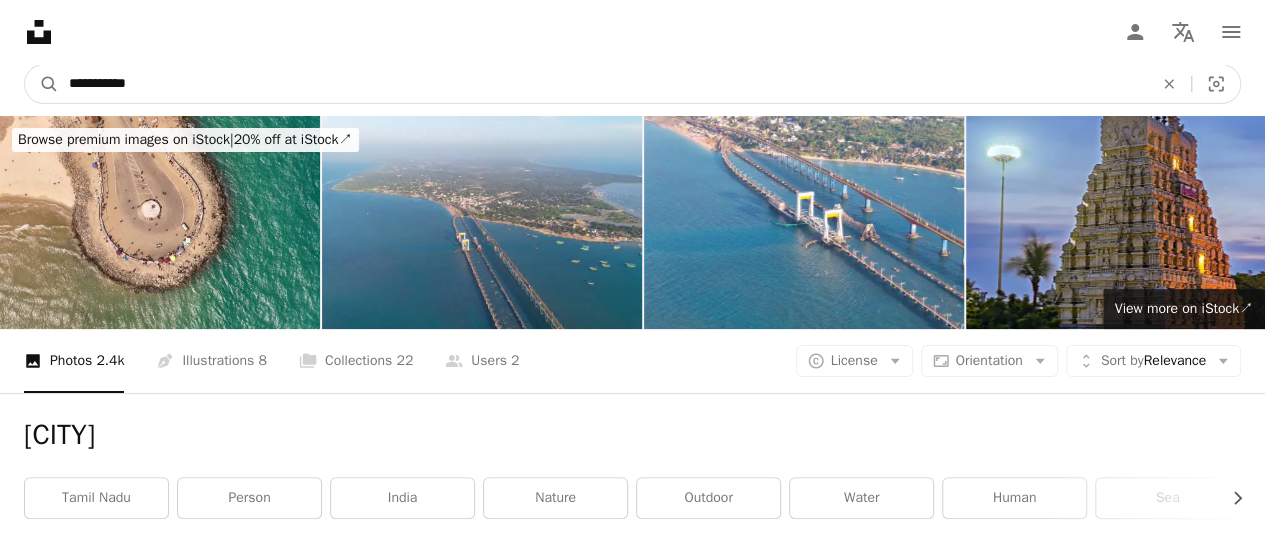 click on "**********" at bounding box center (603, 84) 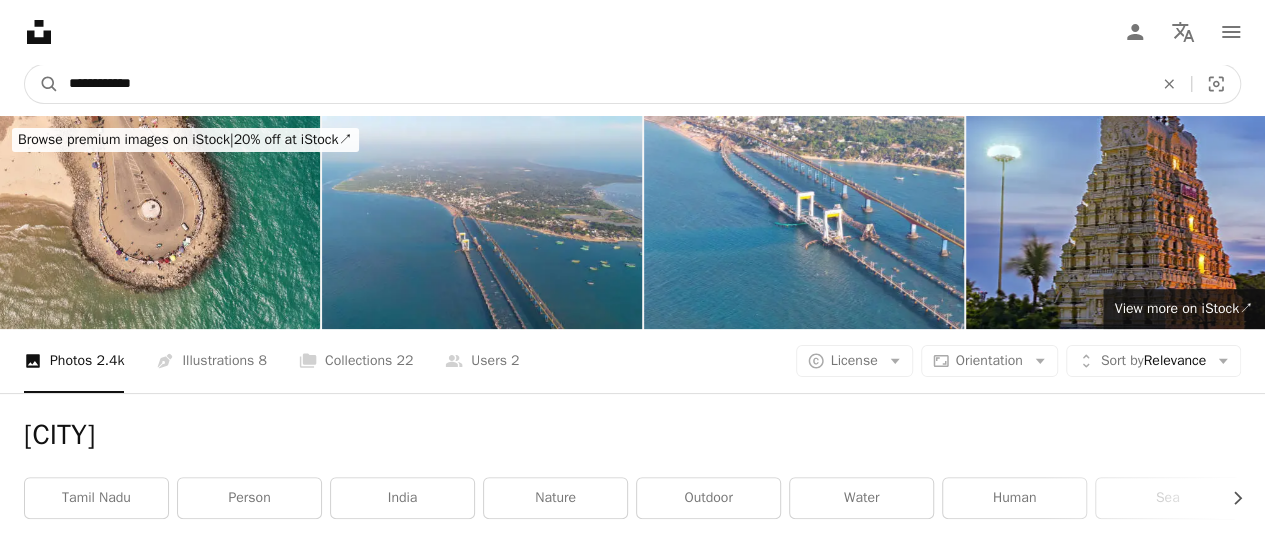 type on "**********" 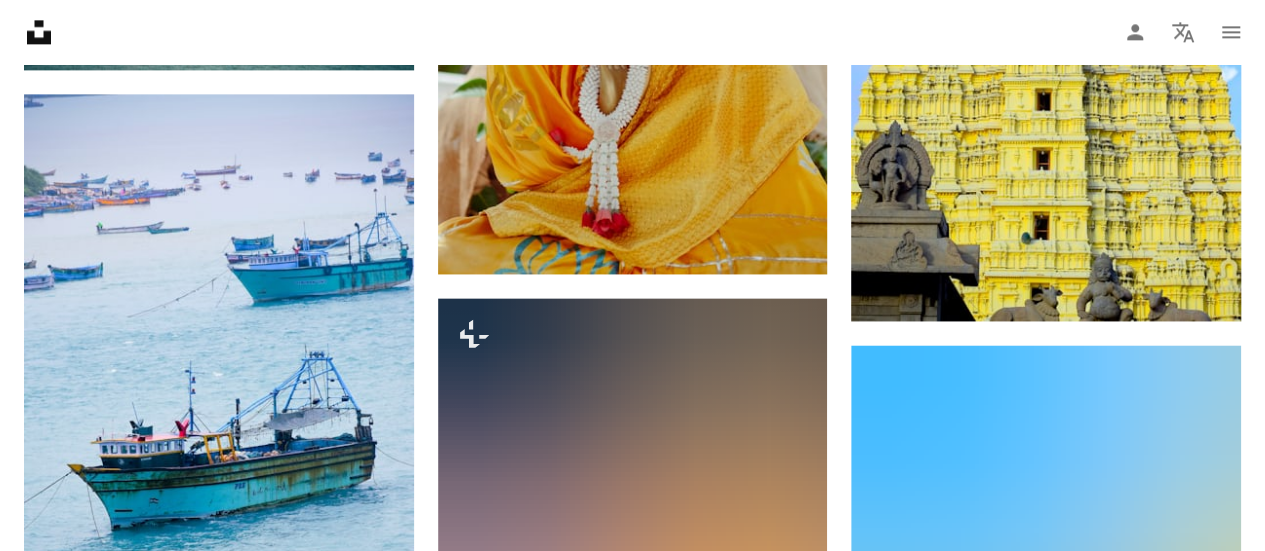 scroll, scrollTop: 1330, scrollLeft: 0, axis: vertical 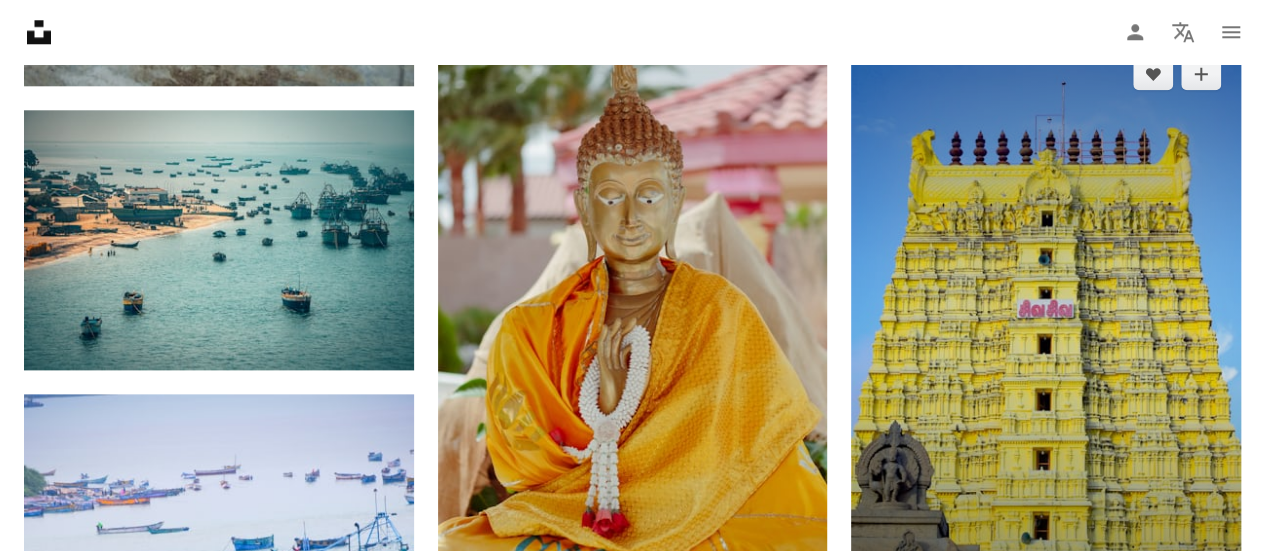 click at bounding box center [1046, 330] 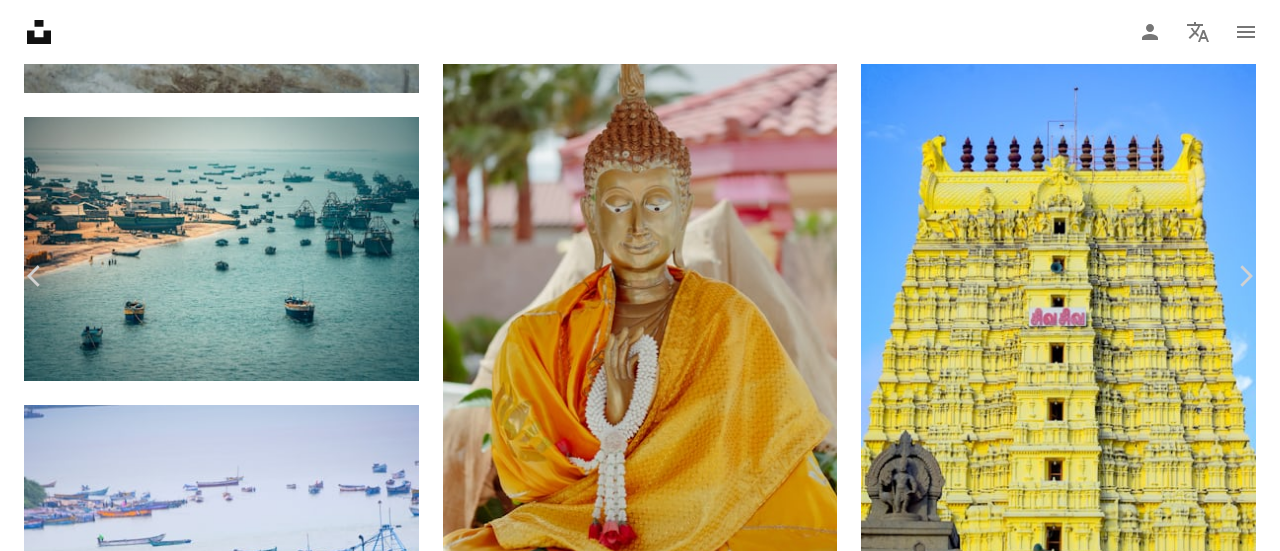 click on "Download free" at bounding box center (1081, 10108) 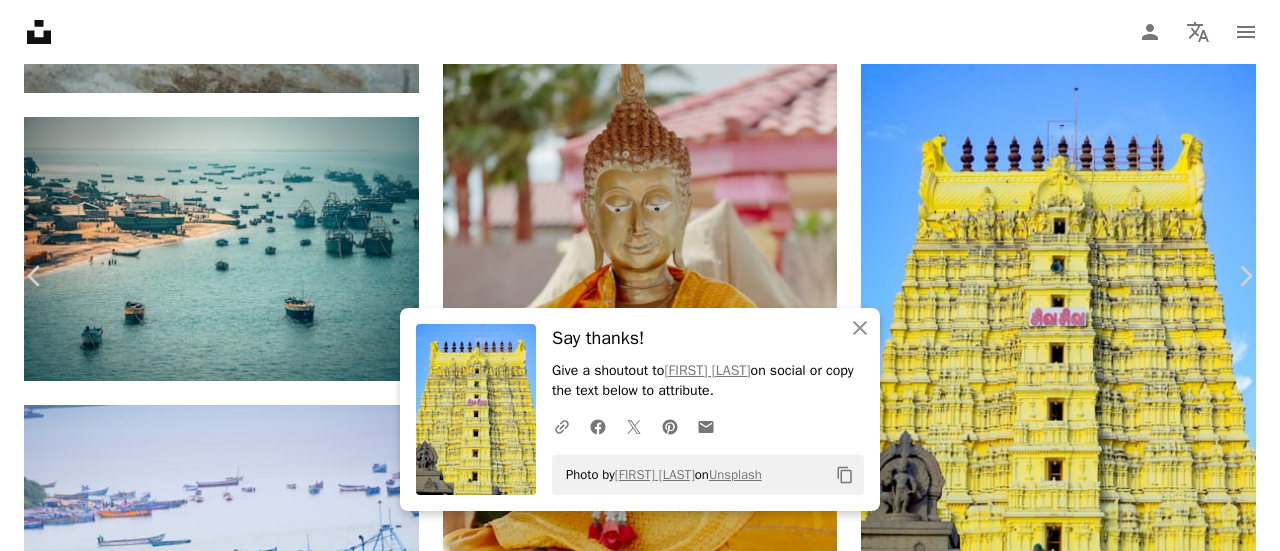click on "An X shape" at bounding box center (20, 20) 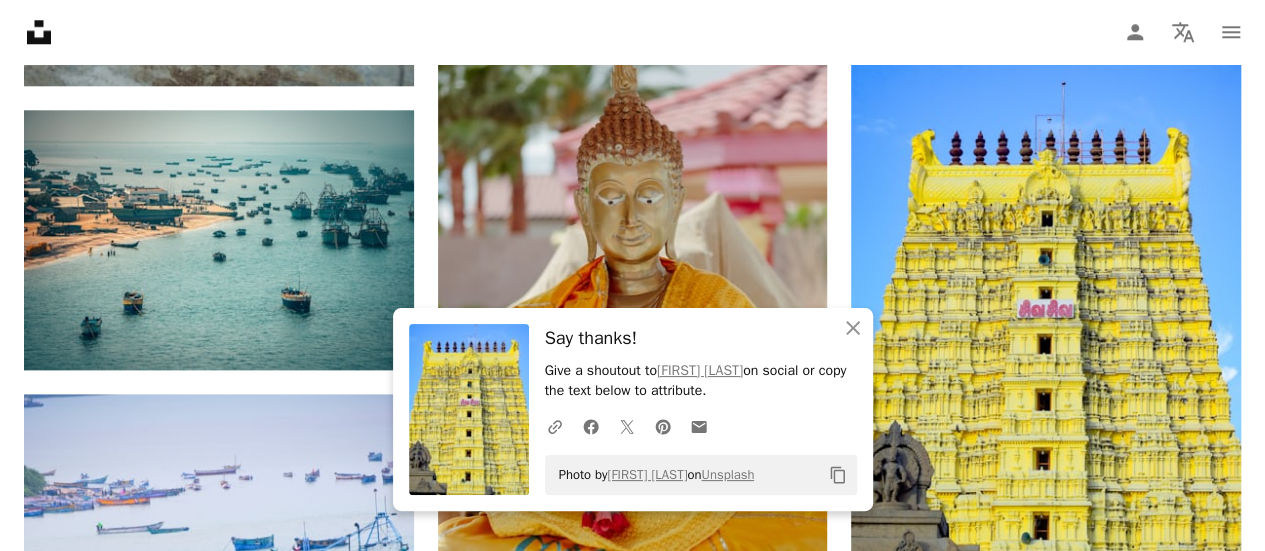 scroll, scrollTop: 0, scrollLeft: 0, axis: both 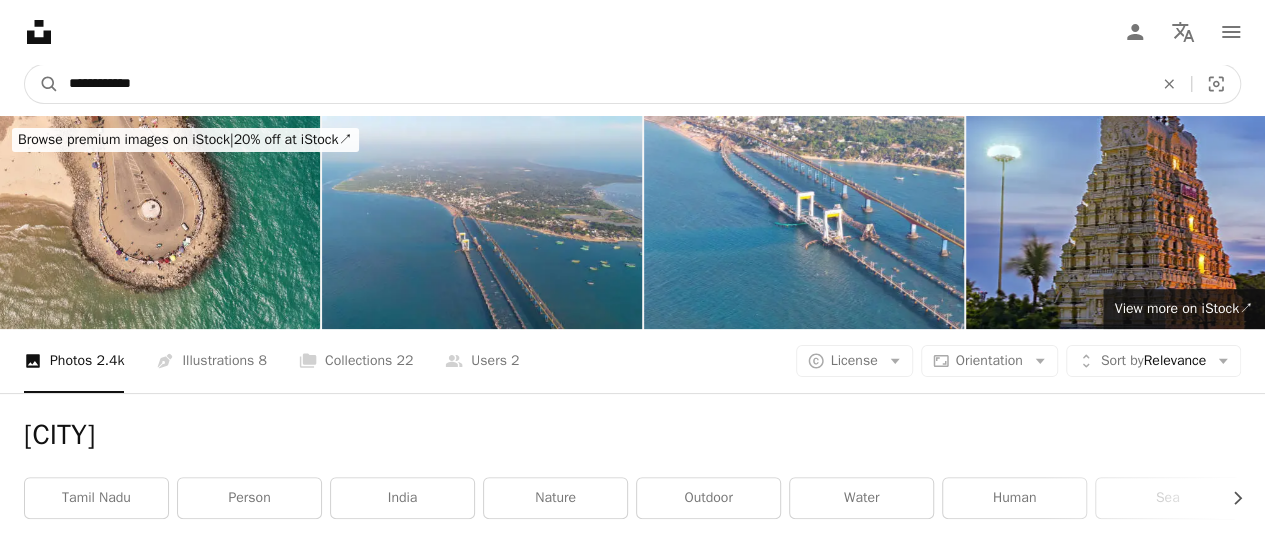 click on "**********" at bounding box center (603, 84) 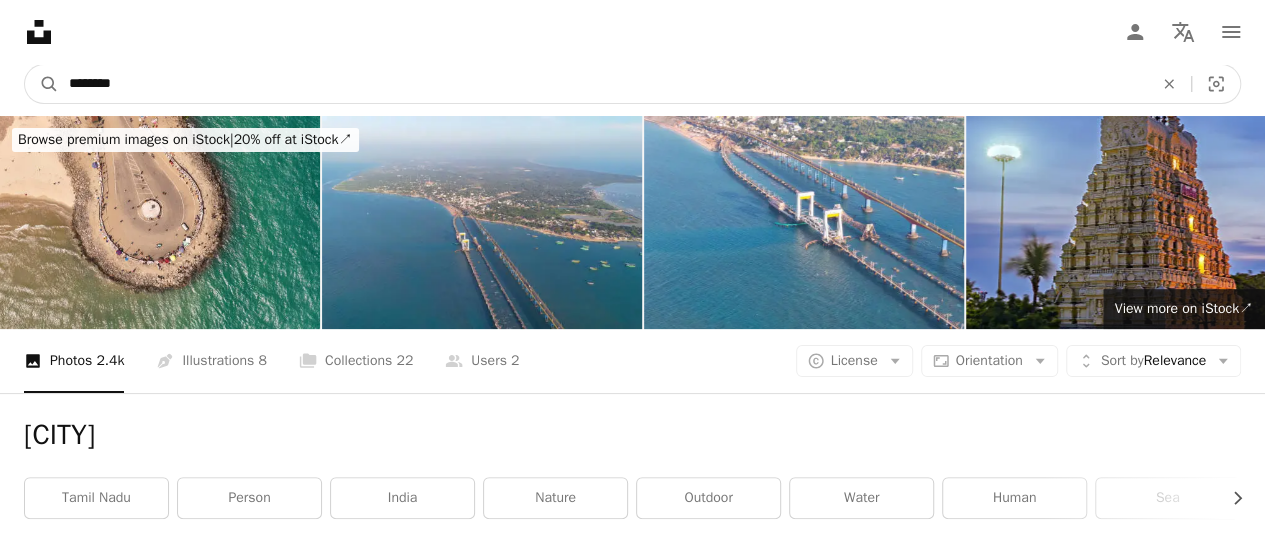 type on "********" 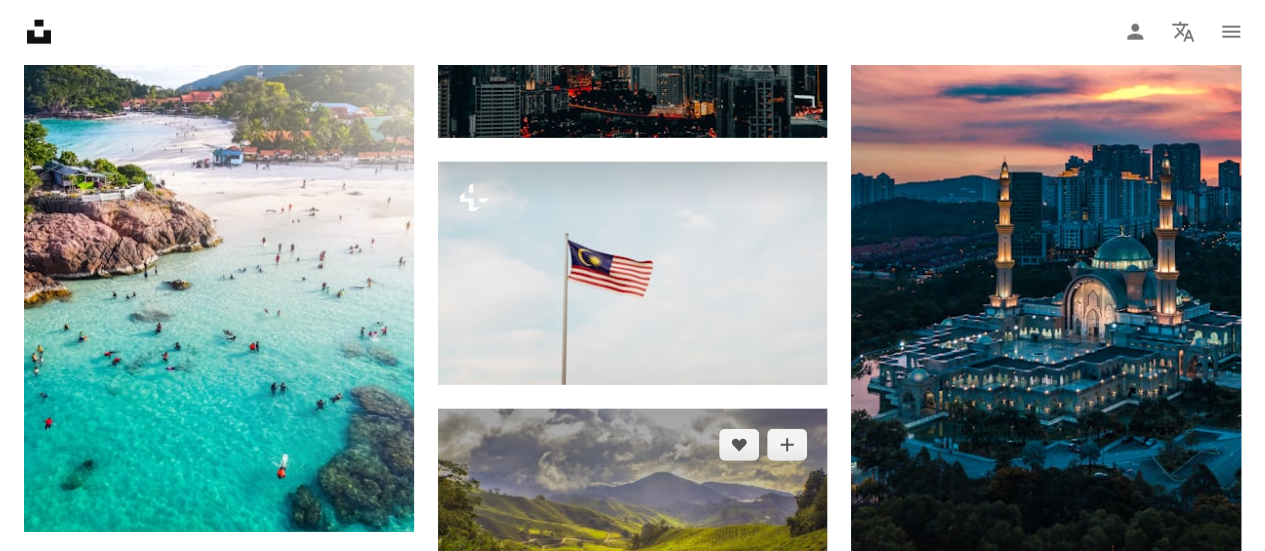 scroll, scrollTop: 2353, scrollLeft: 0, axis: vertical 